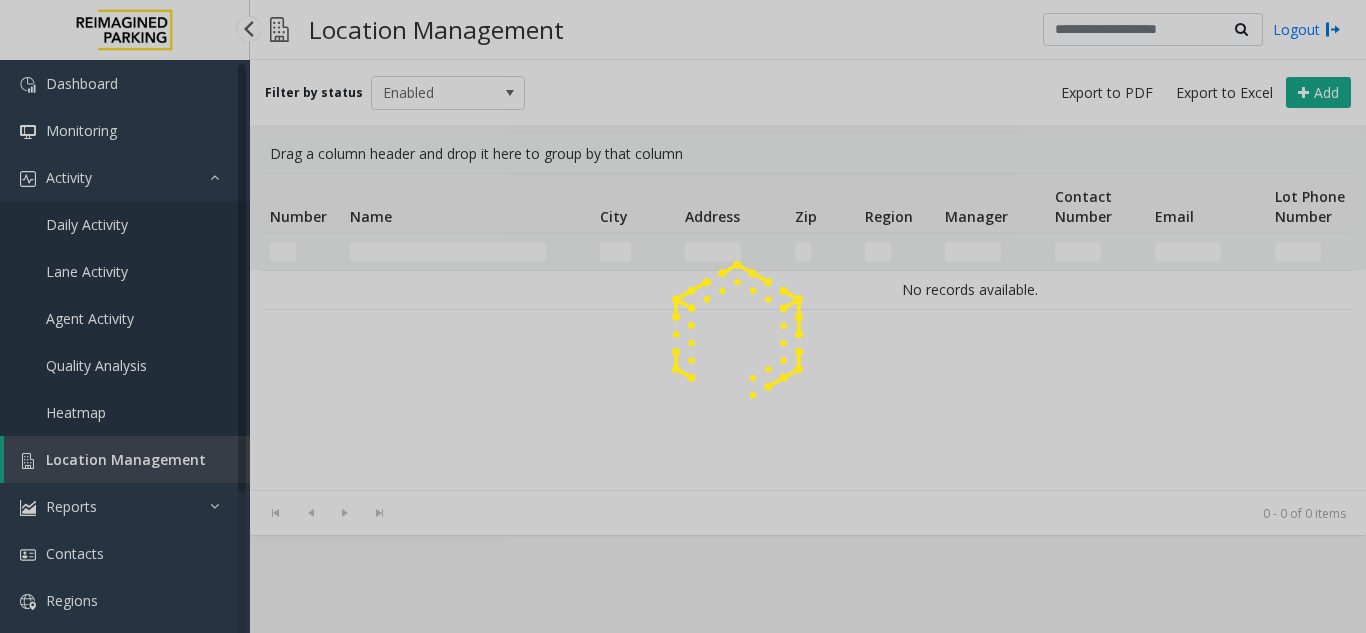 scroll, scrollTop: 0, scrollLeft: 0, axis: both 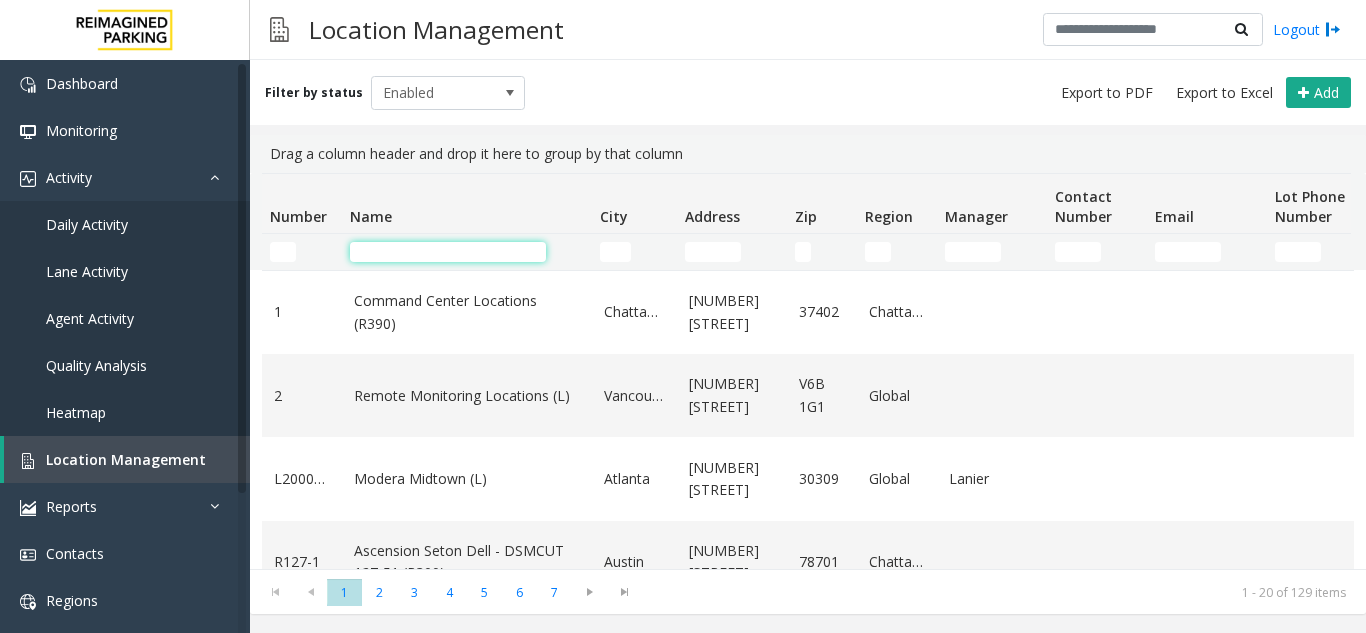 click 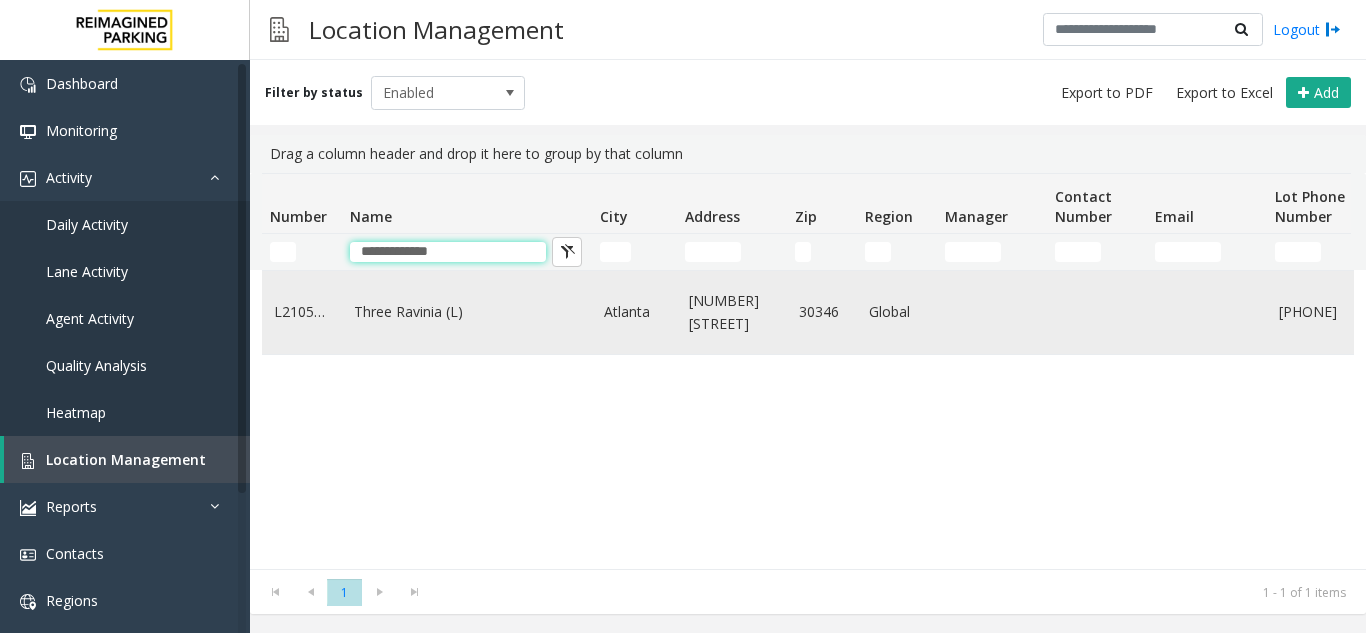 type on "**********" 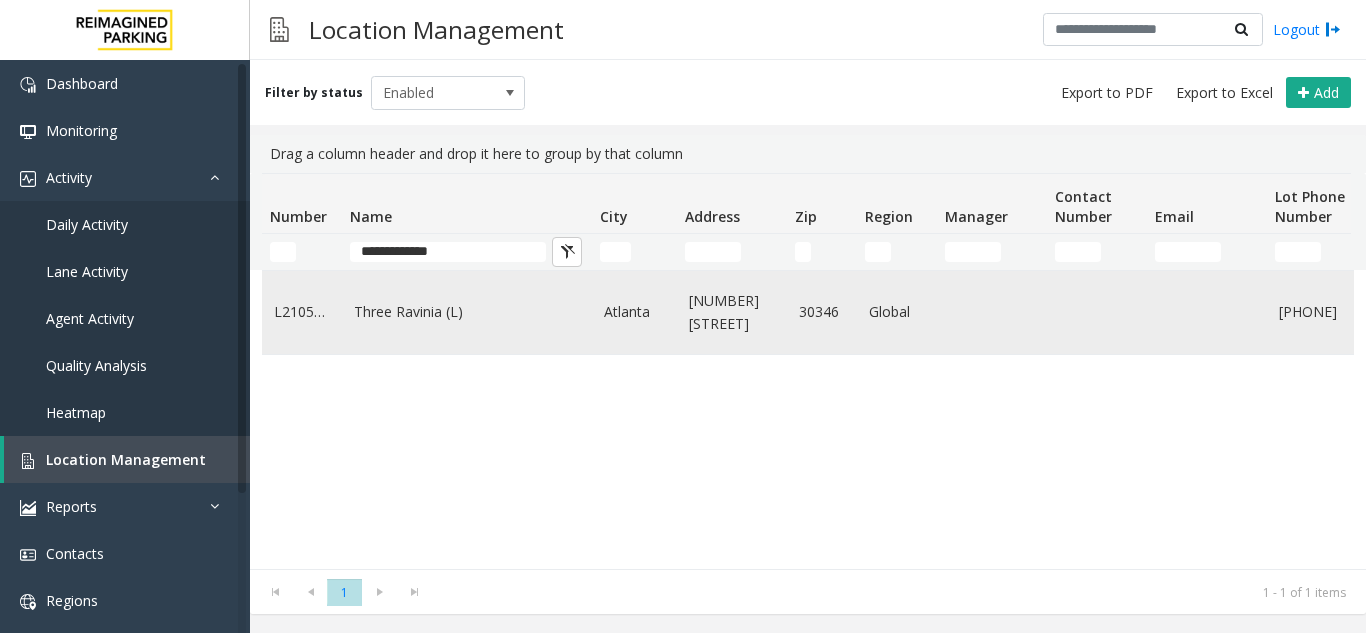 click on "Three Ravinia (L)" 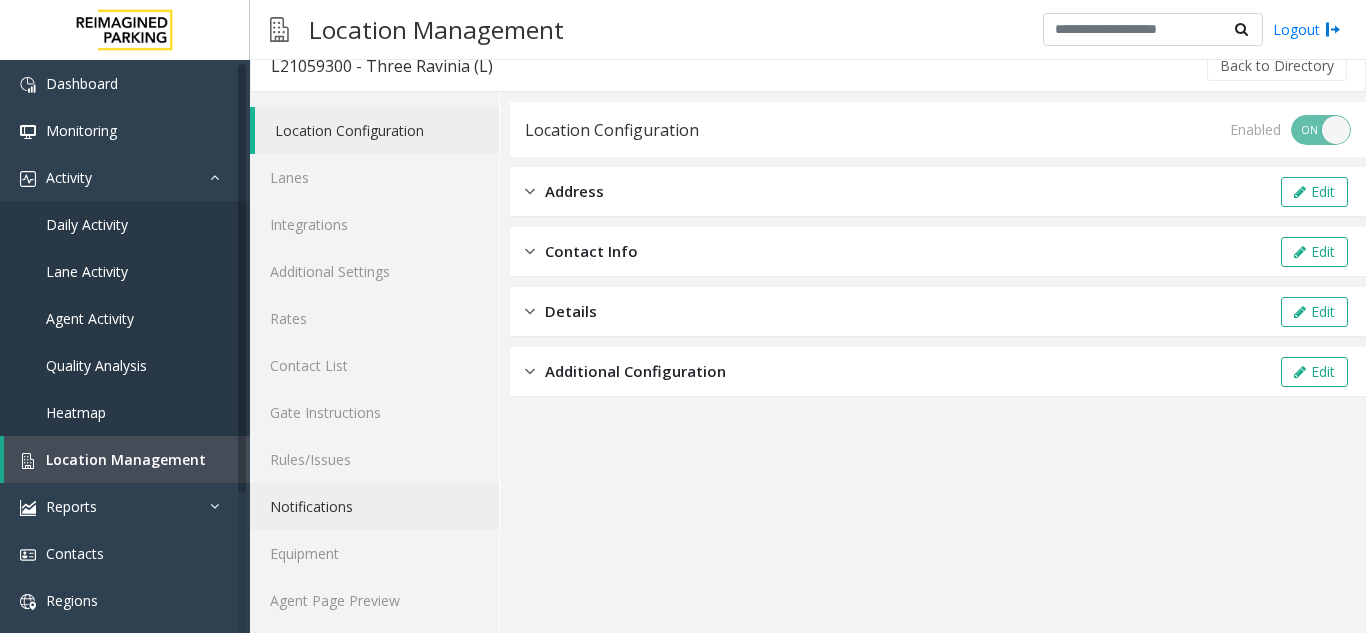 scroll, scrollTop: 26, scrollLeft: 0, axis: vertical 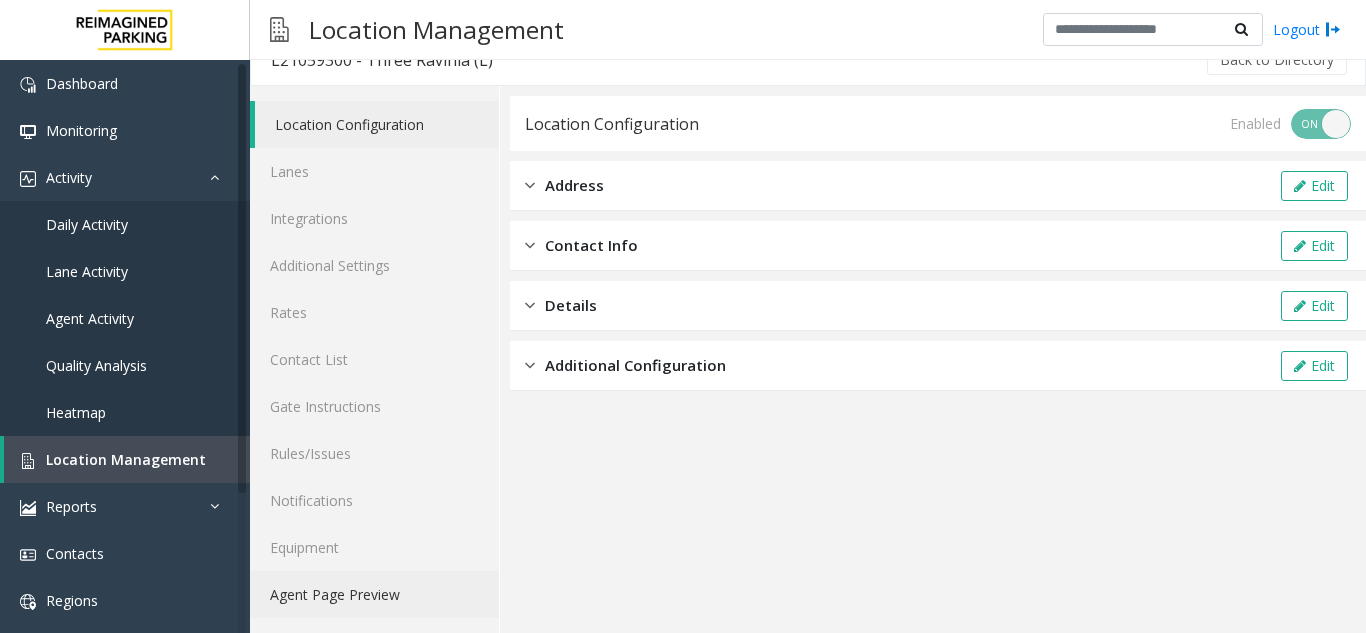 click on "Agent Page Preview" 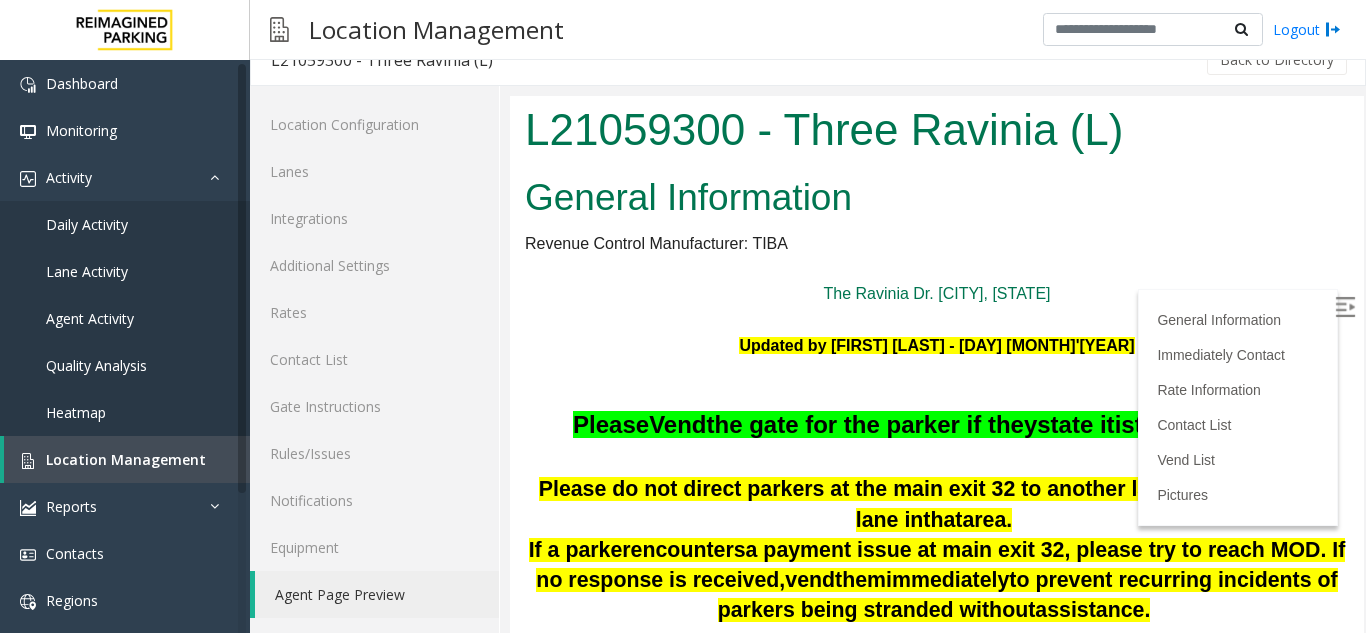 scroll, scrollTop: 0, scrollLeft: 0, axis: both 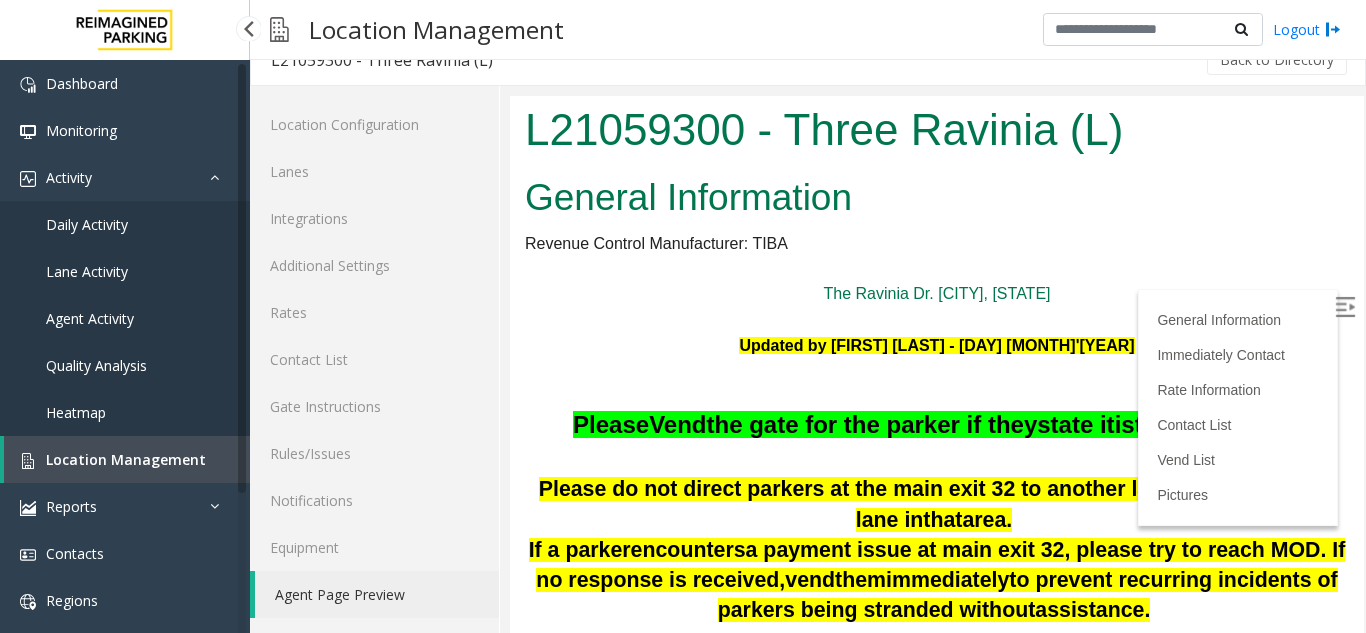 click on "Location Management" at bounding box center (126, 459) 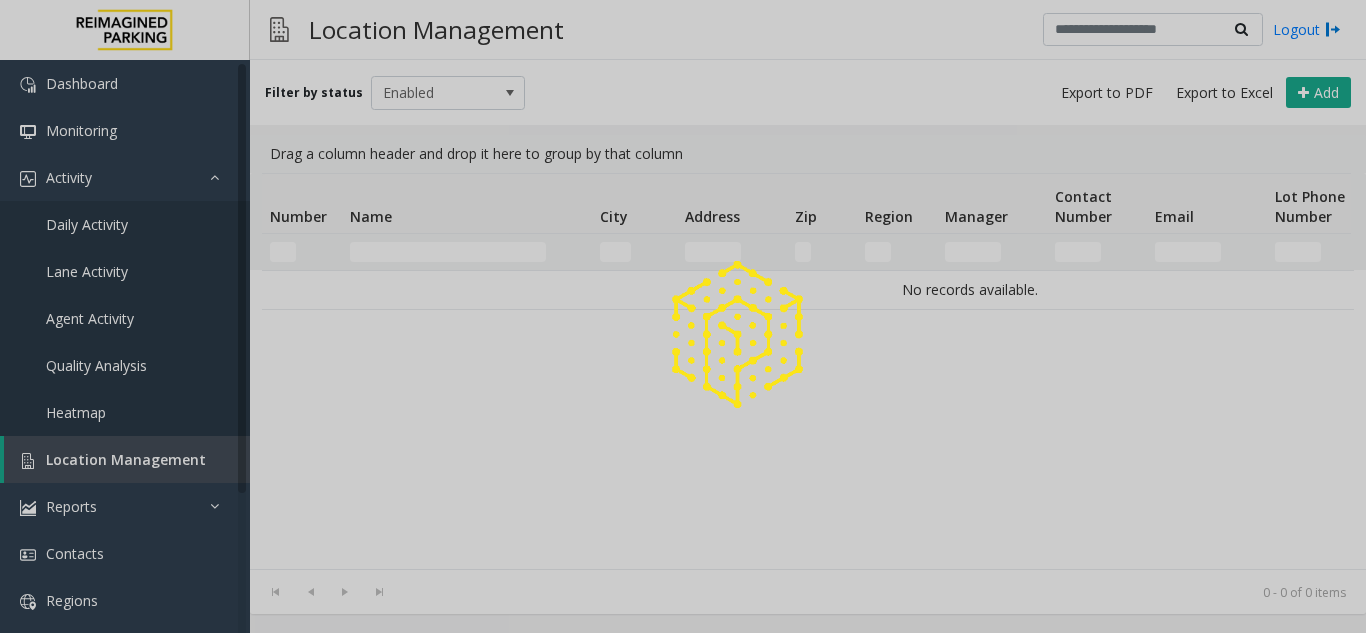 scroll, scrollTop: 0, scrollLeft: 0, axis: both 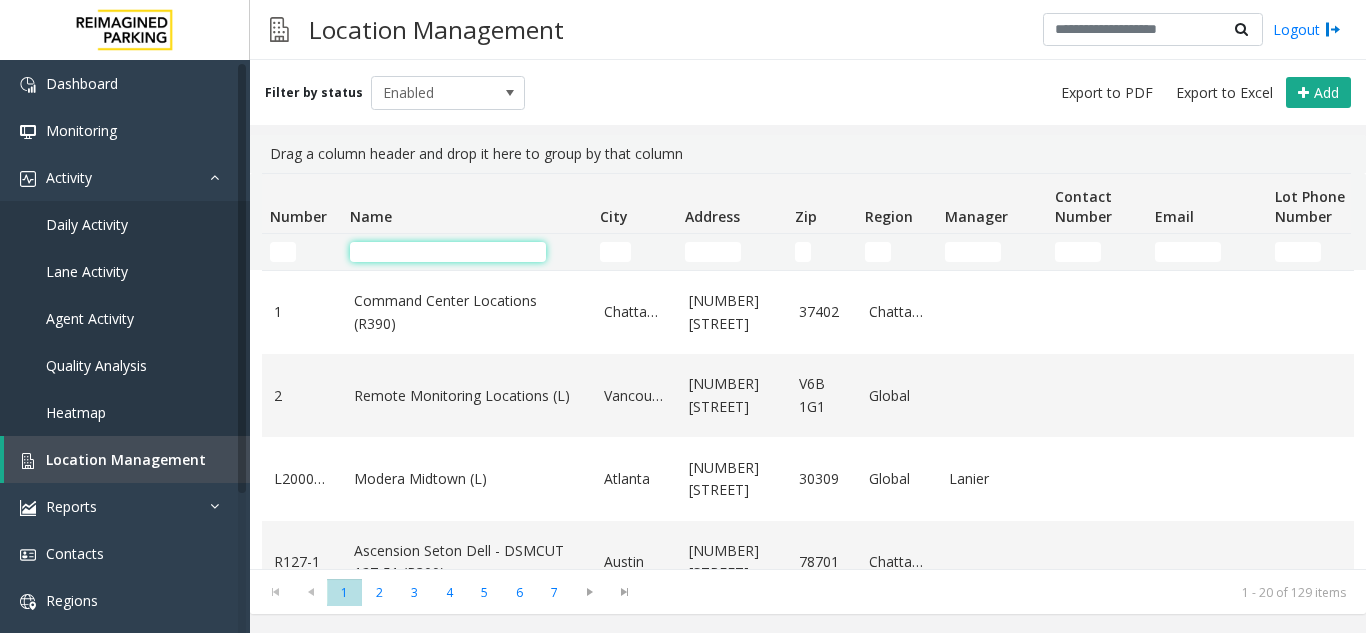 click 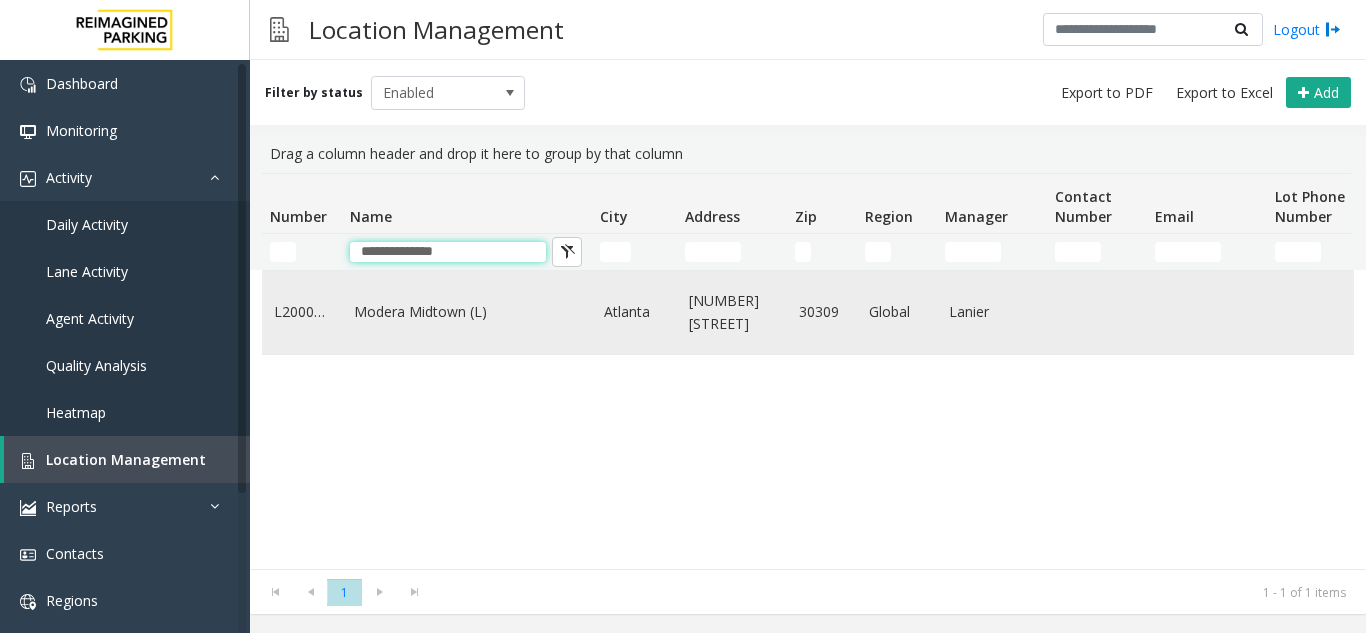 type on "**********" 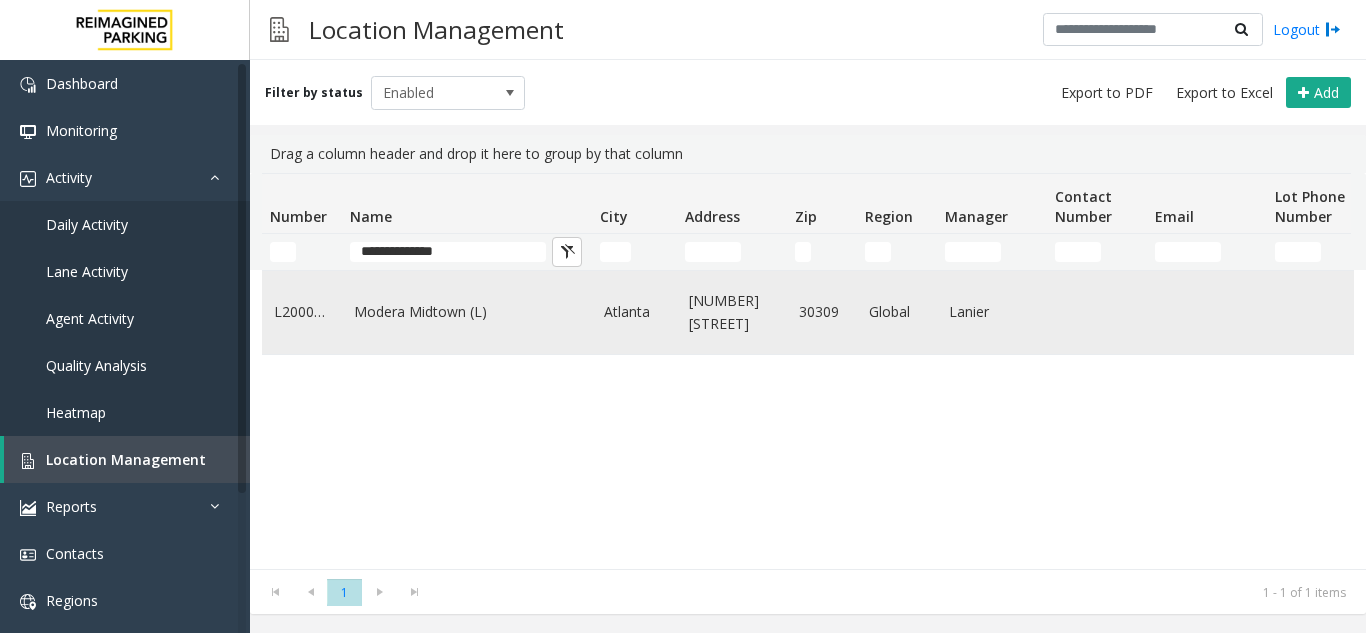 click on "Modera Midtown	(L)" 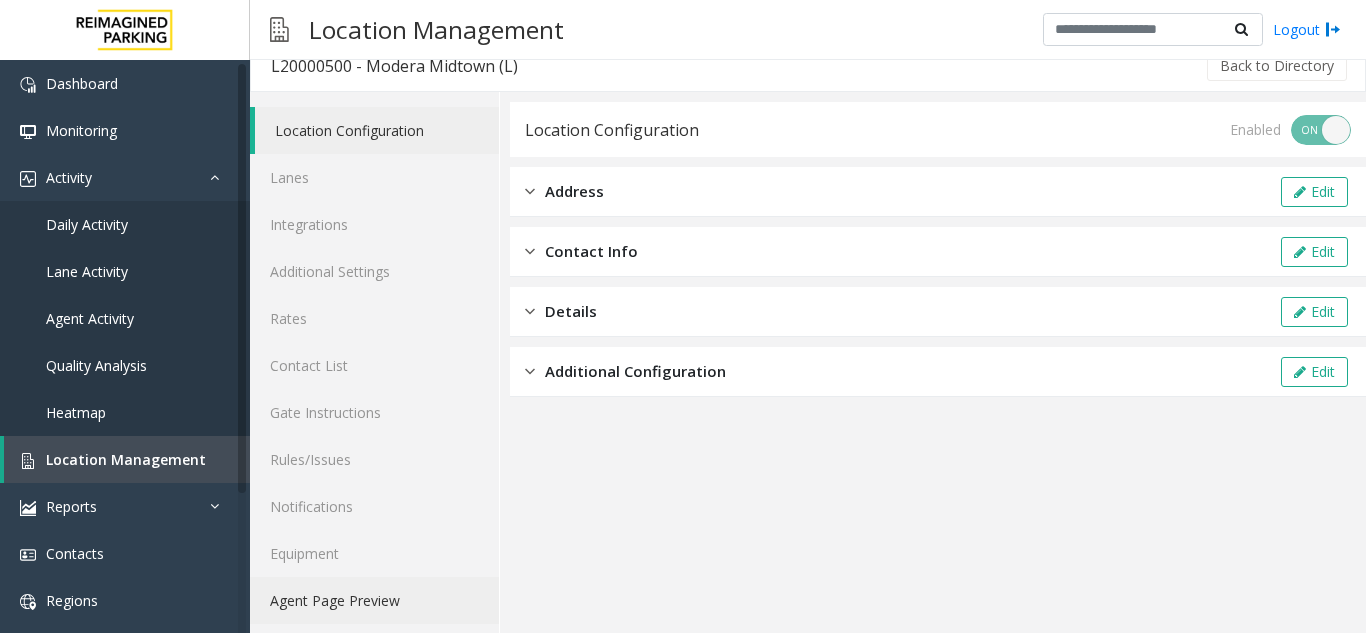 scroll, scrollTop: 26, scrollLeft: 0, axis: vertical 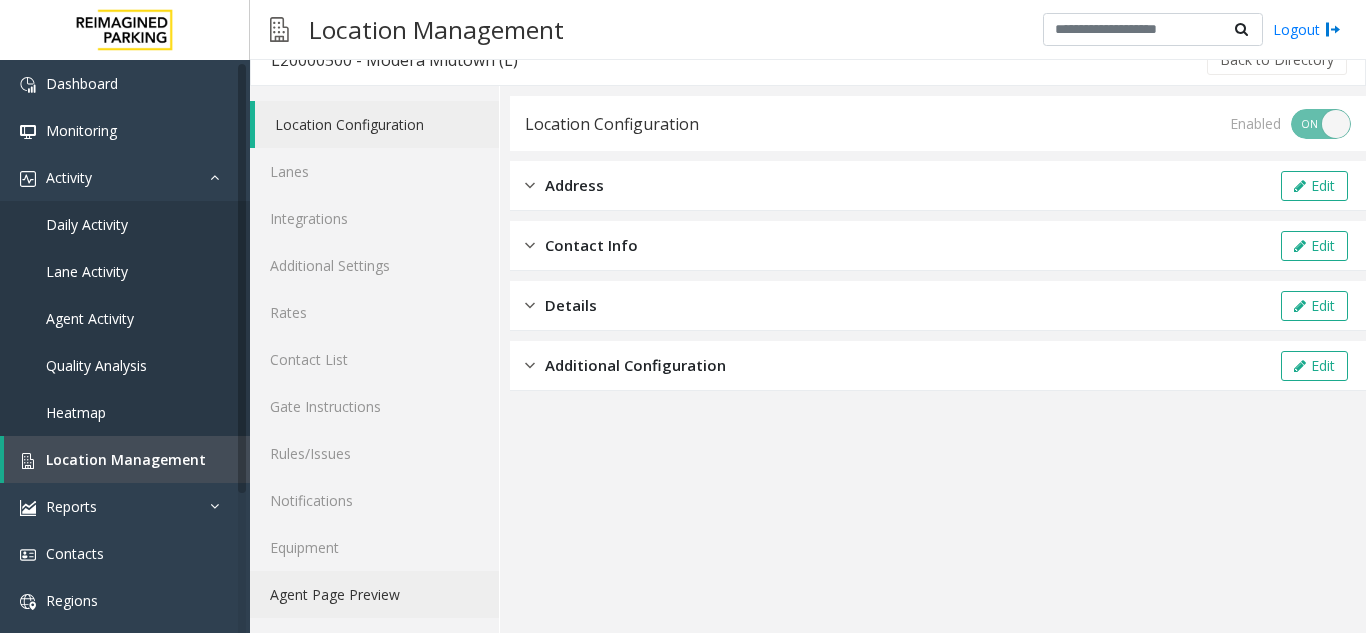 click on "Agent Page Preview" 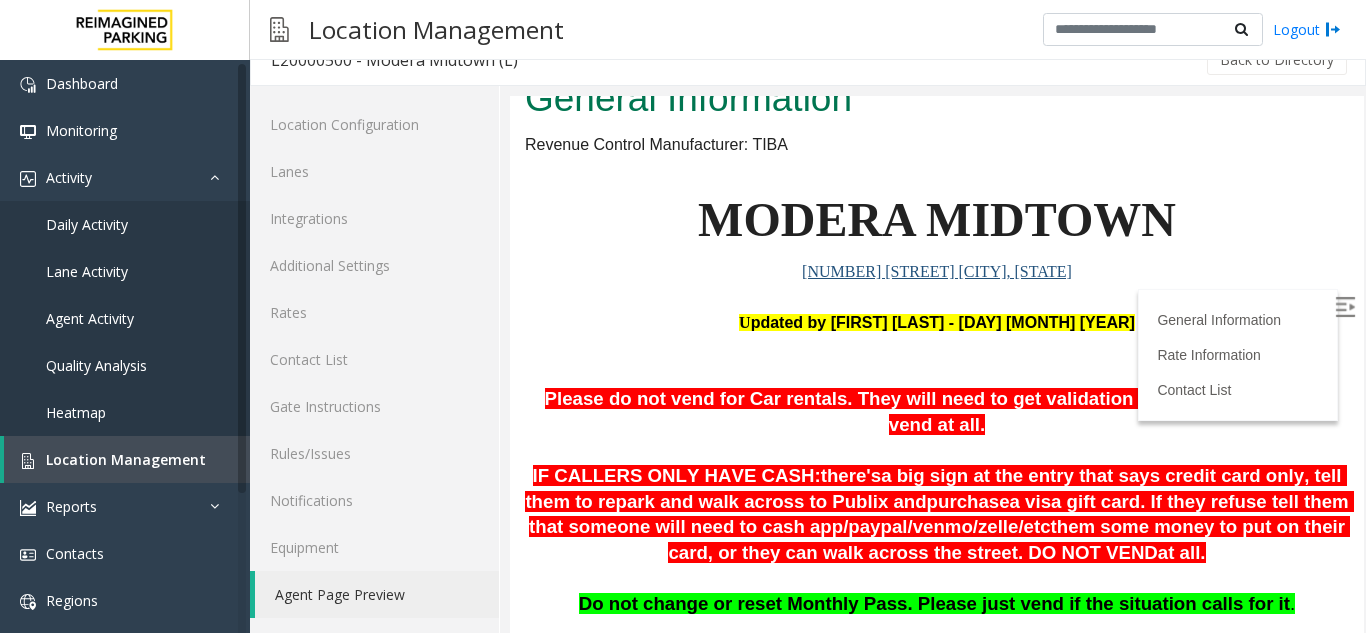 scroll, scrollTop: 100, scrollLeft: 0, axis: vertical 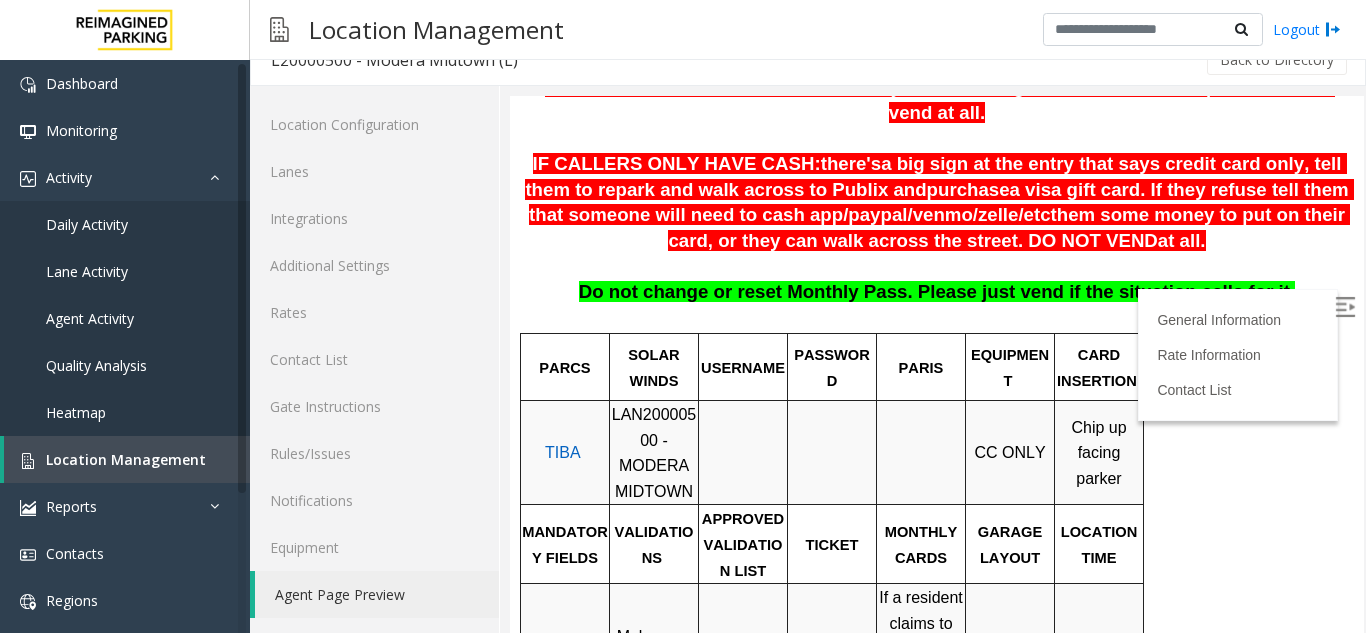 click at bounding box center (1345, 307) 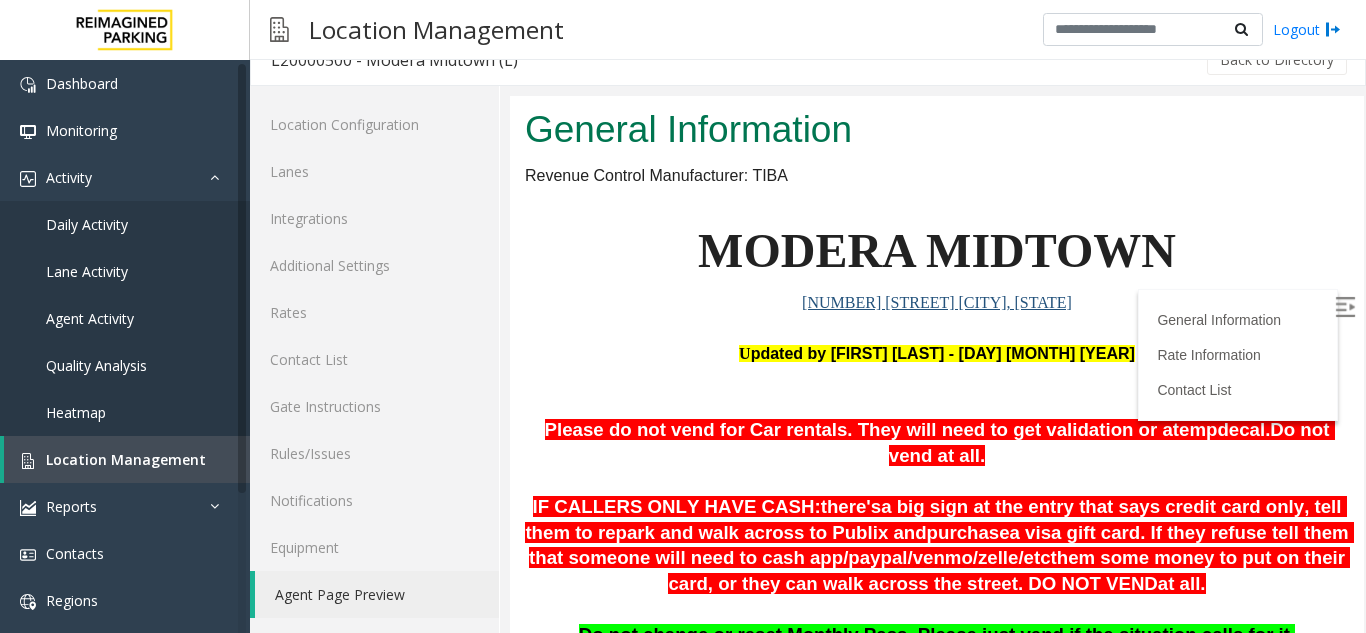 scroll, scrollTop: 100, scrollLeft: 0, axis: vertical 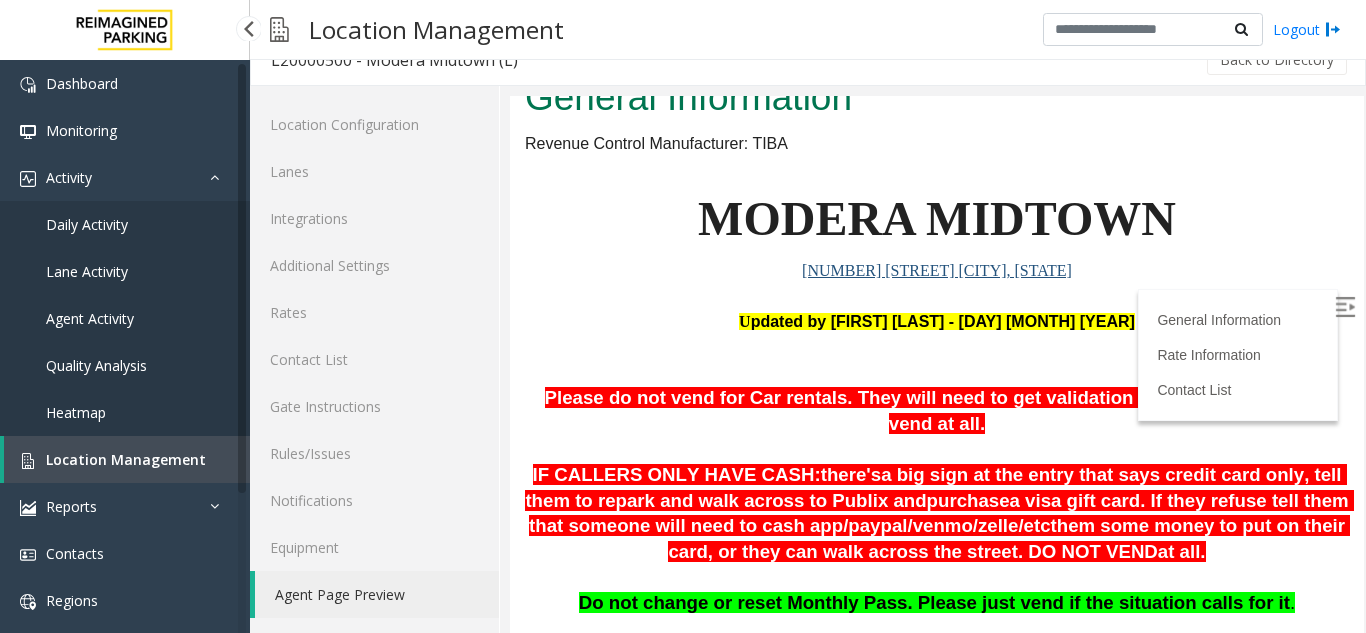 click on "Location Management" at bounding box center (127, 459) 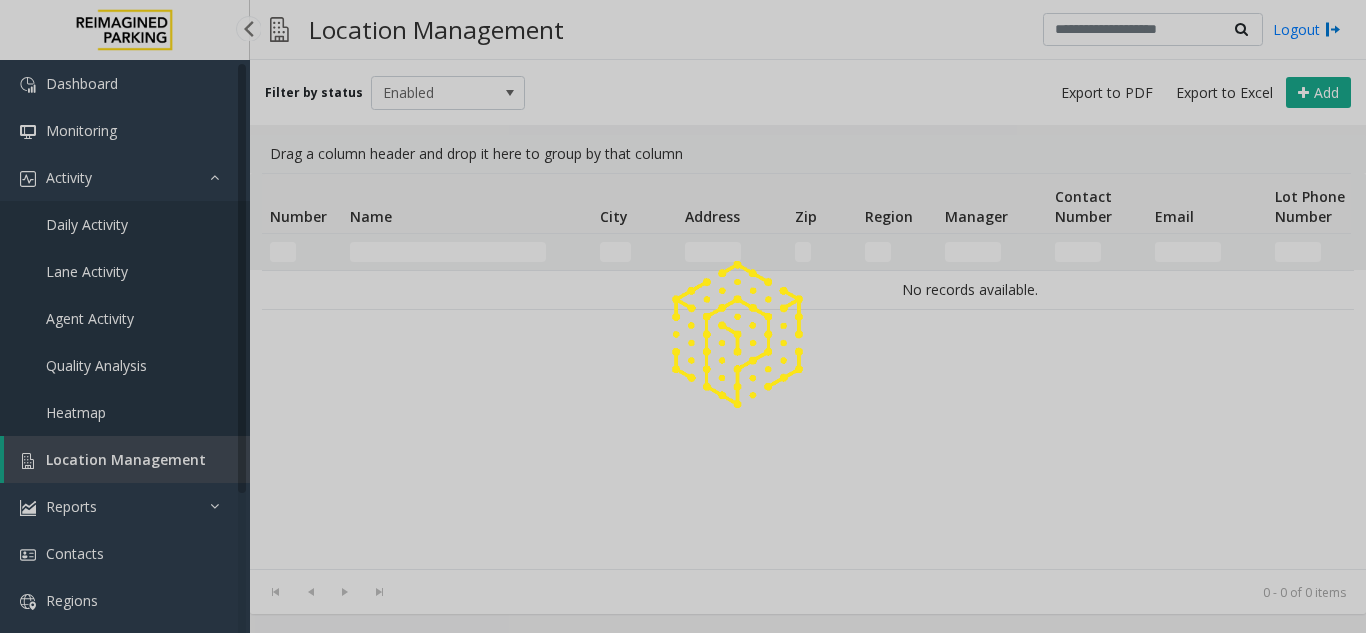 scroll, scrollTop: 0, scrollLeft: 0, axis: both 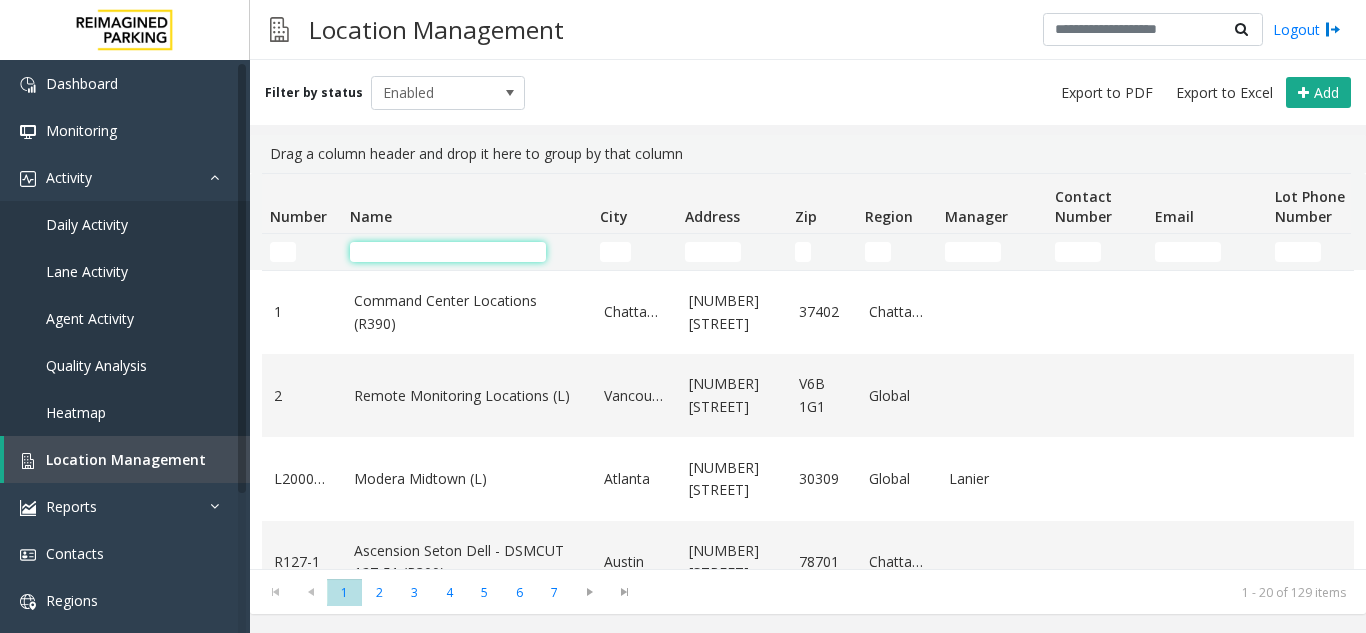 click 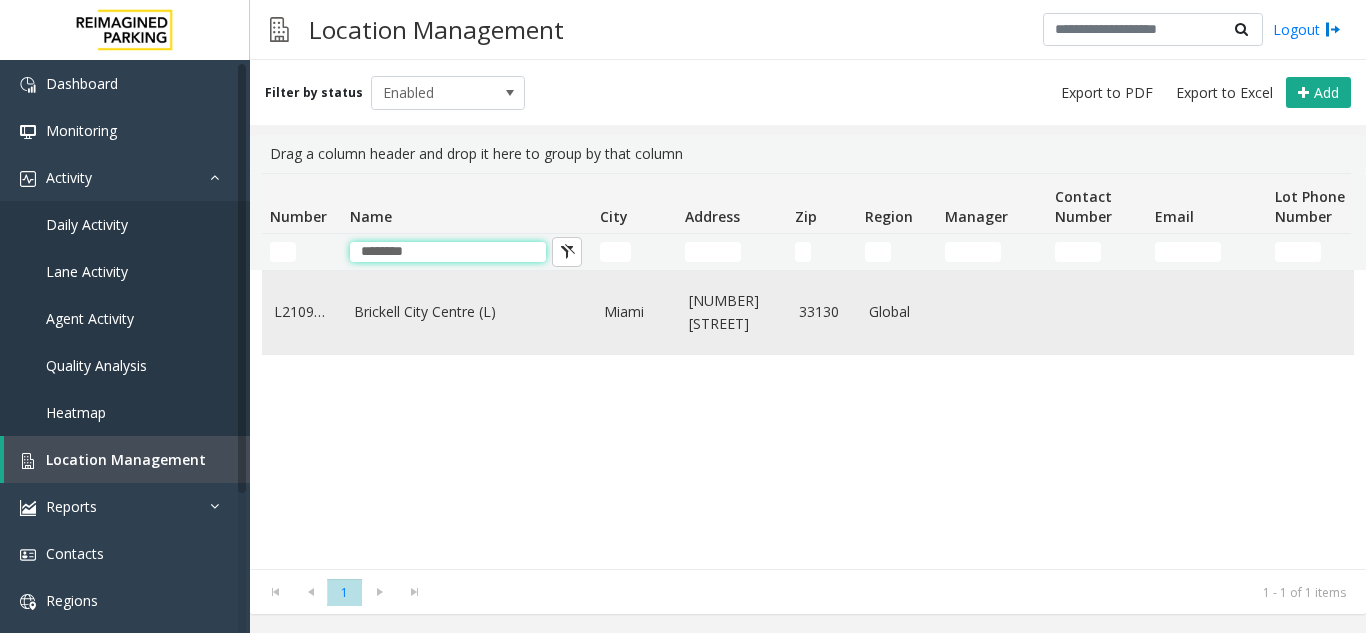 type on "********" 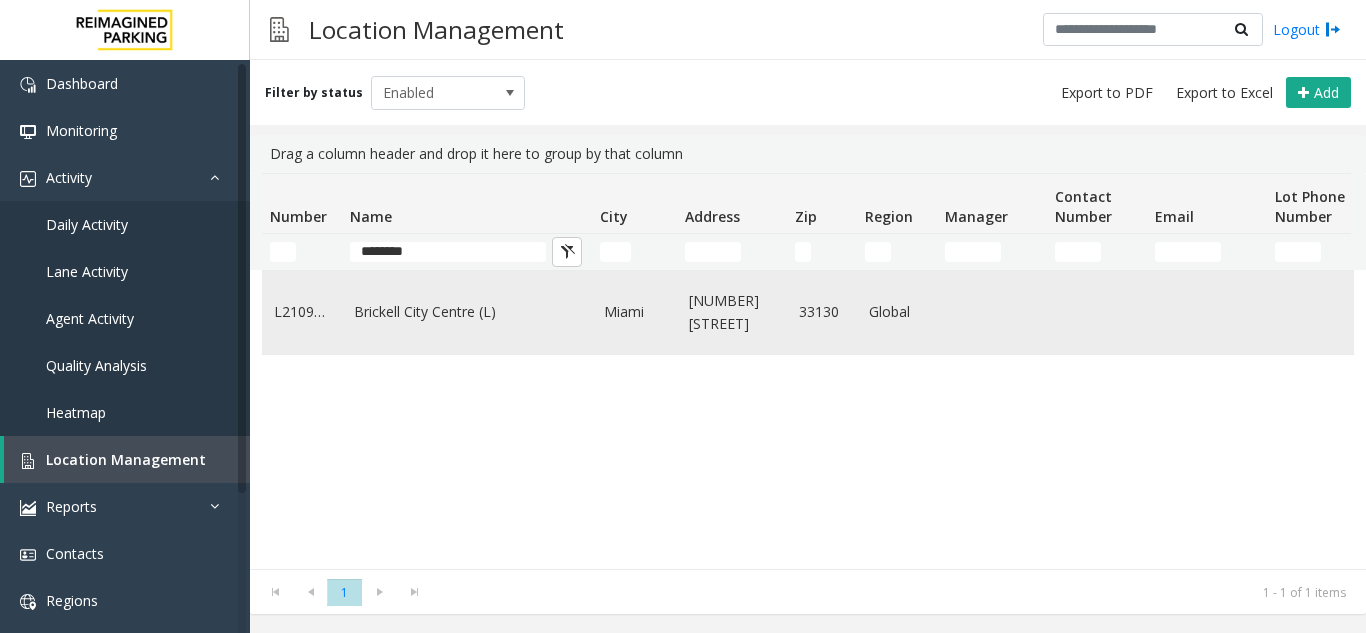 click on "Brickell City Centre (L)" 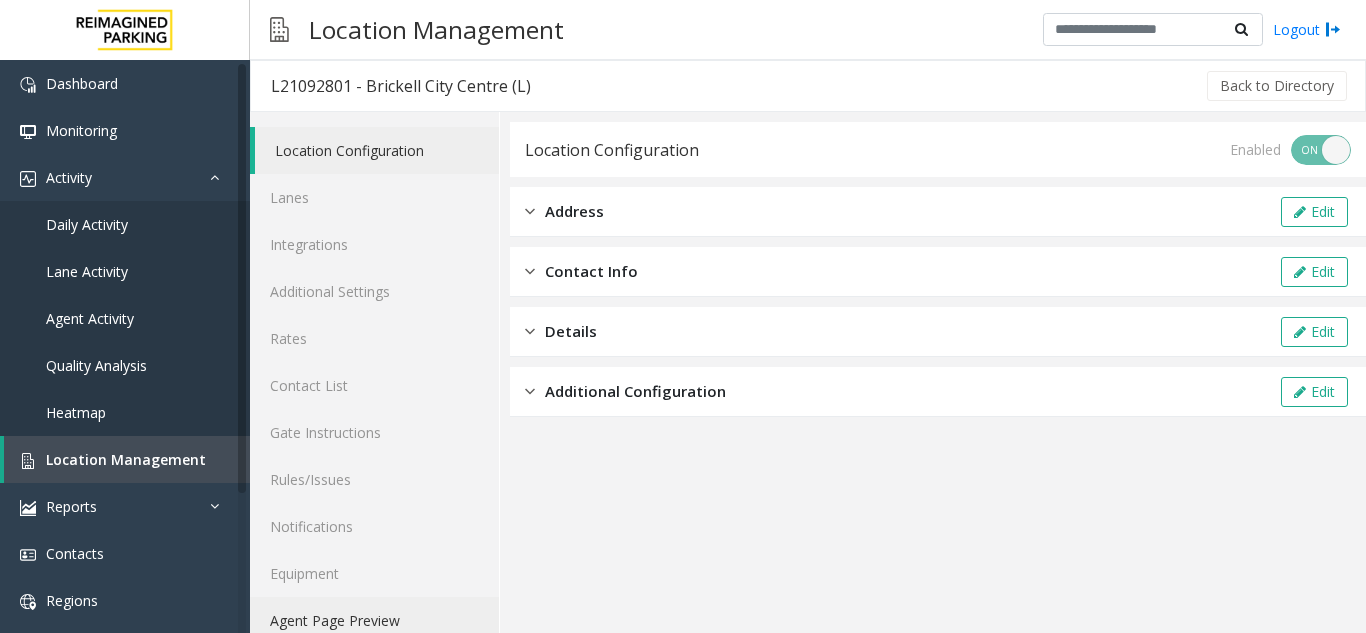 click on "Agent Page Preview" 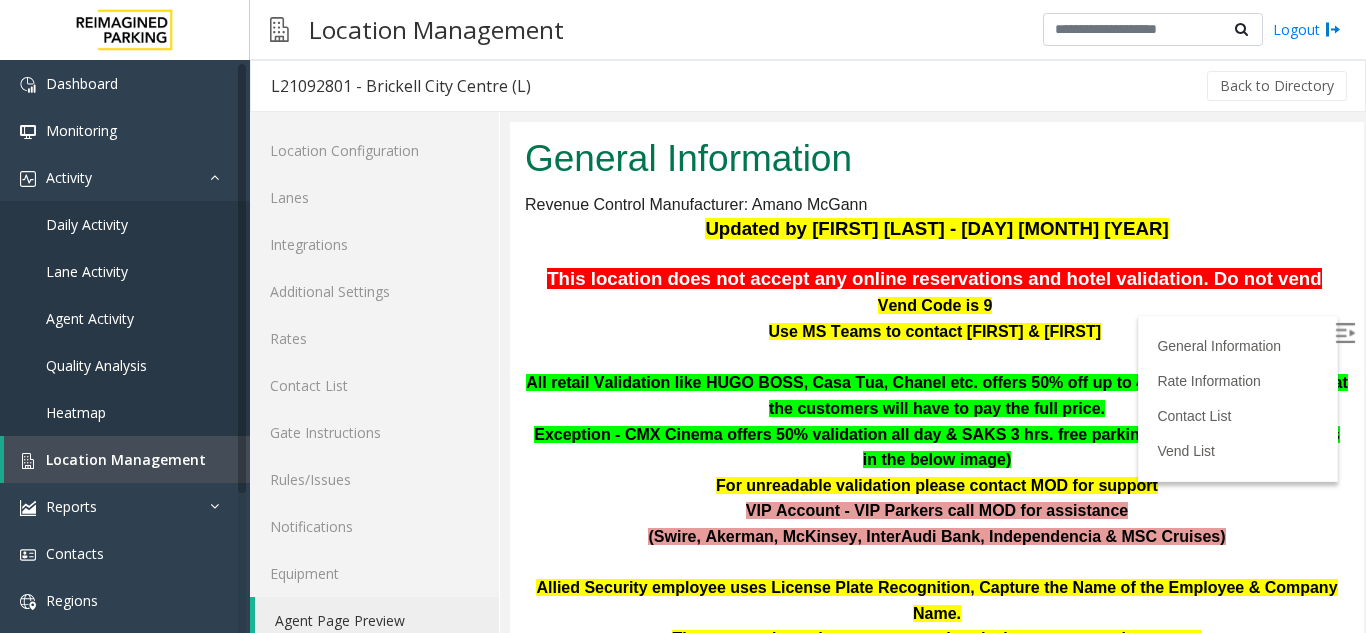 scroll, scrollTop: 100, scrollLeft: 0, axis: vertical 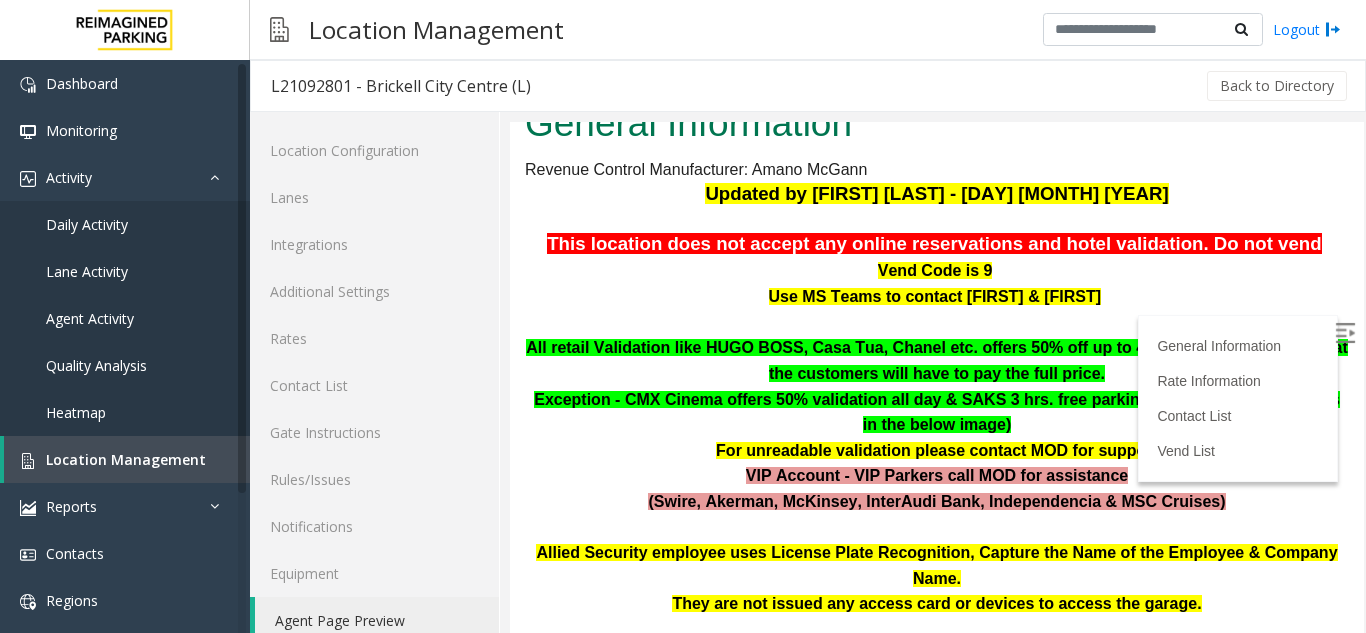 click at bounding box center [1345, 333] 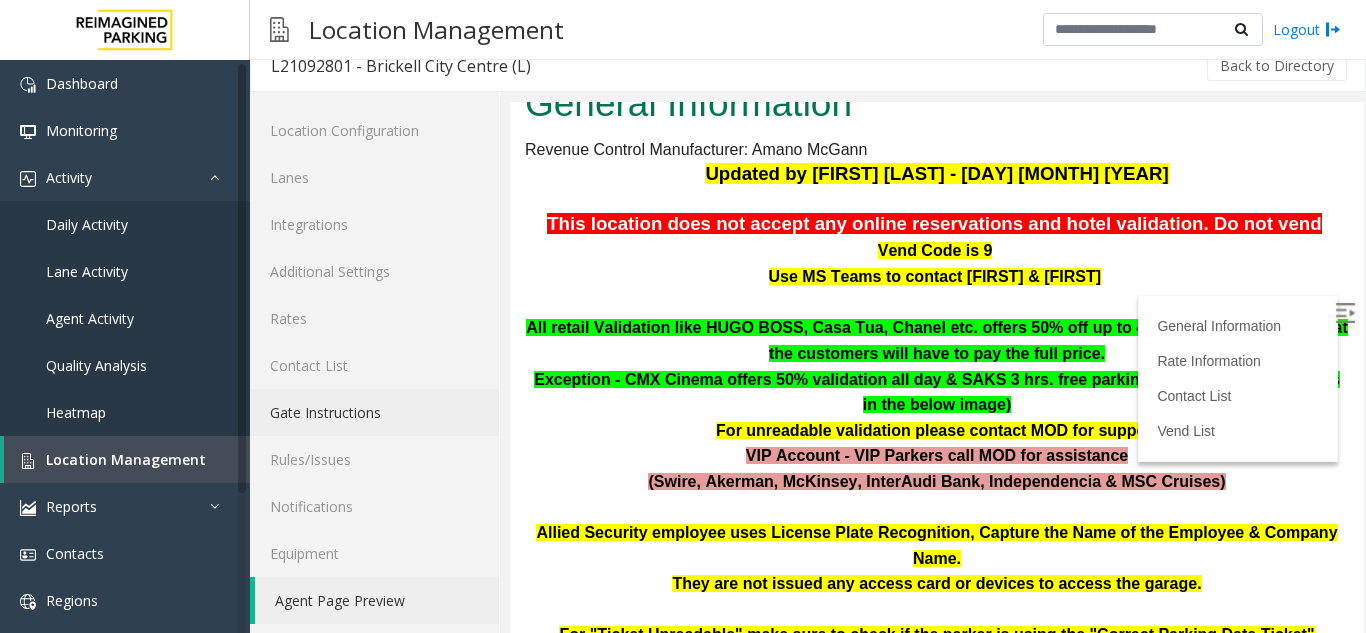 scroll, scrollTop: 26, scrollLeft: 0, axis: vertical 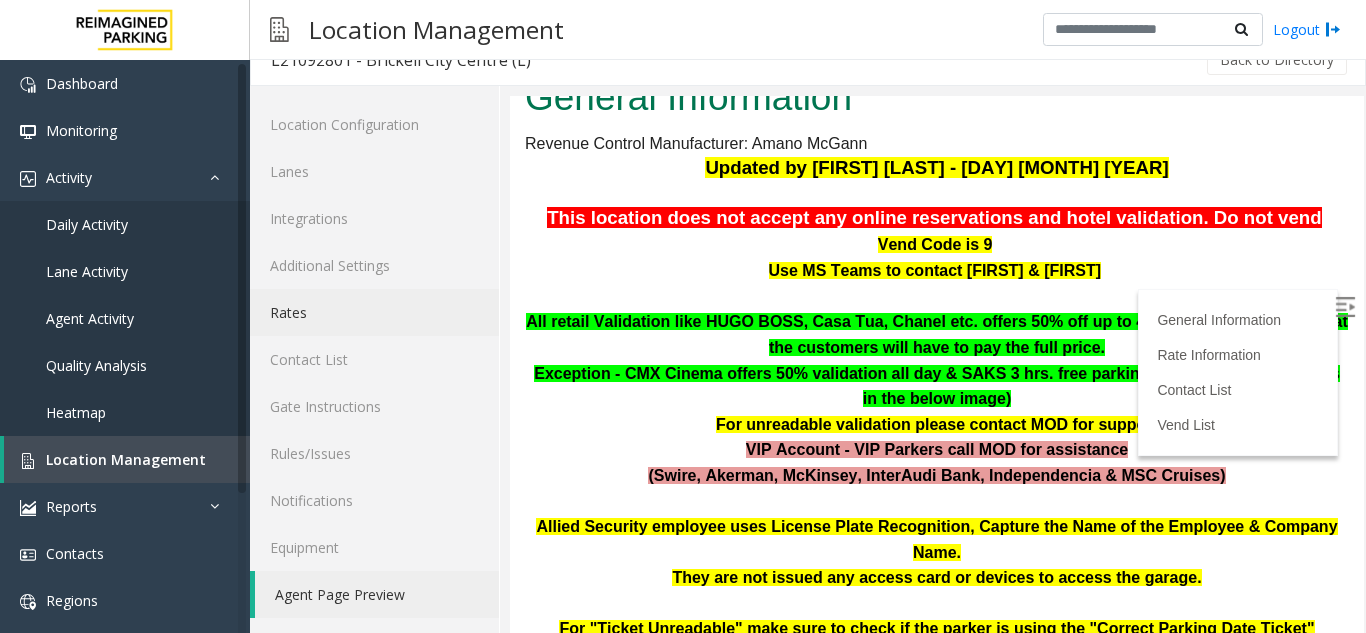 click on "Rates" 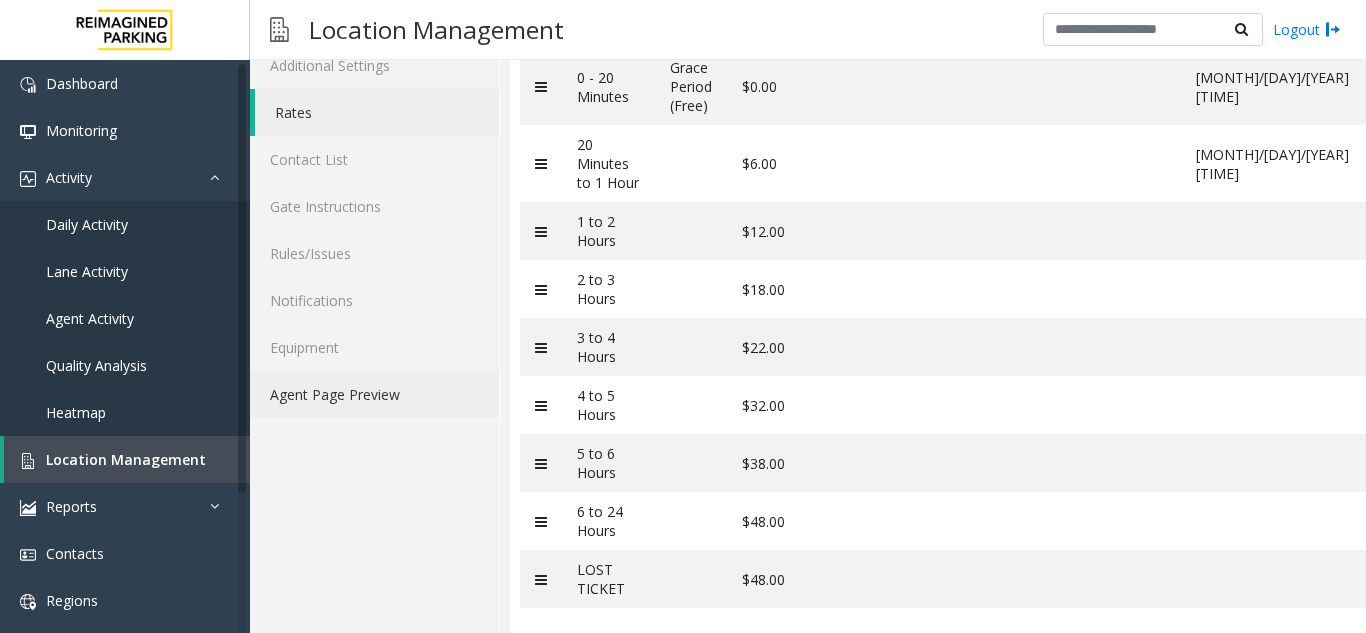 click on "Agent Page Preview" 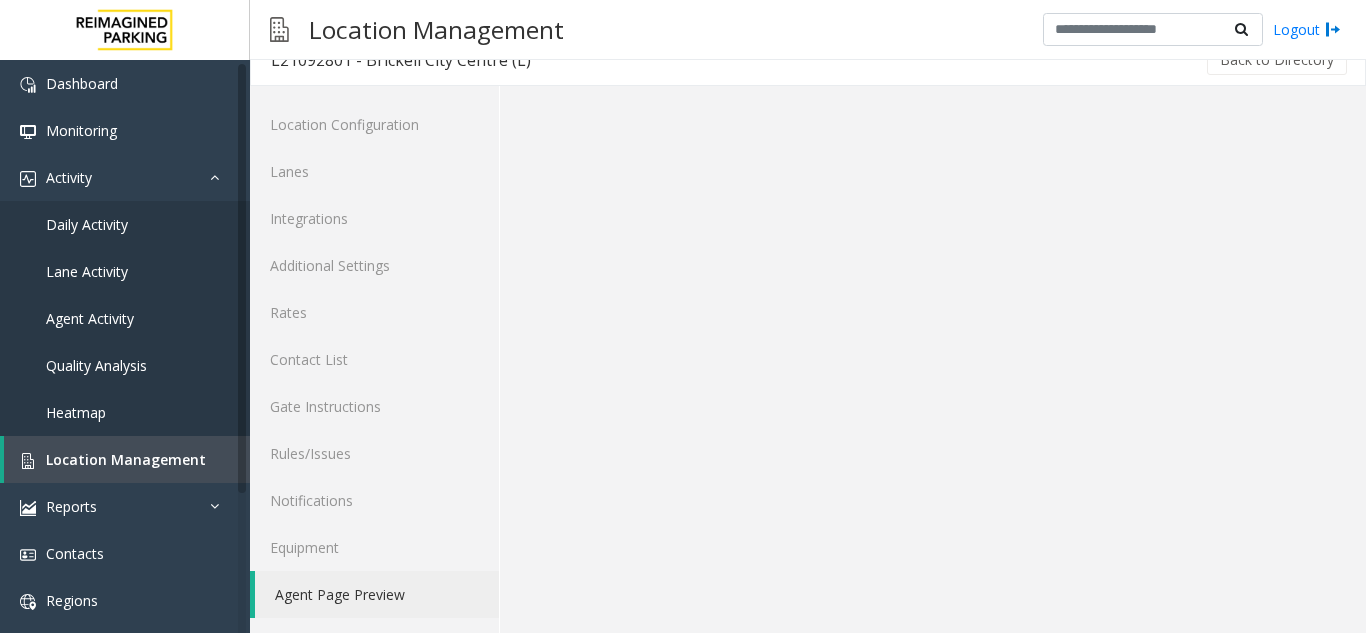 scroll, scrollTop: 26, scrollLeft: 0, axis: vertical 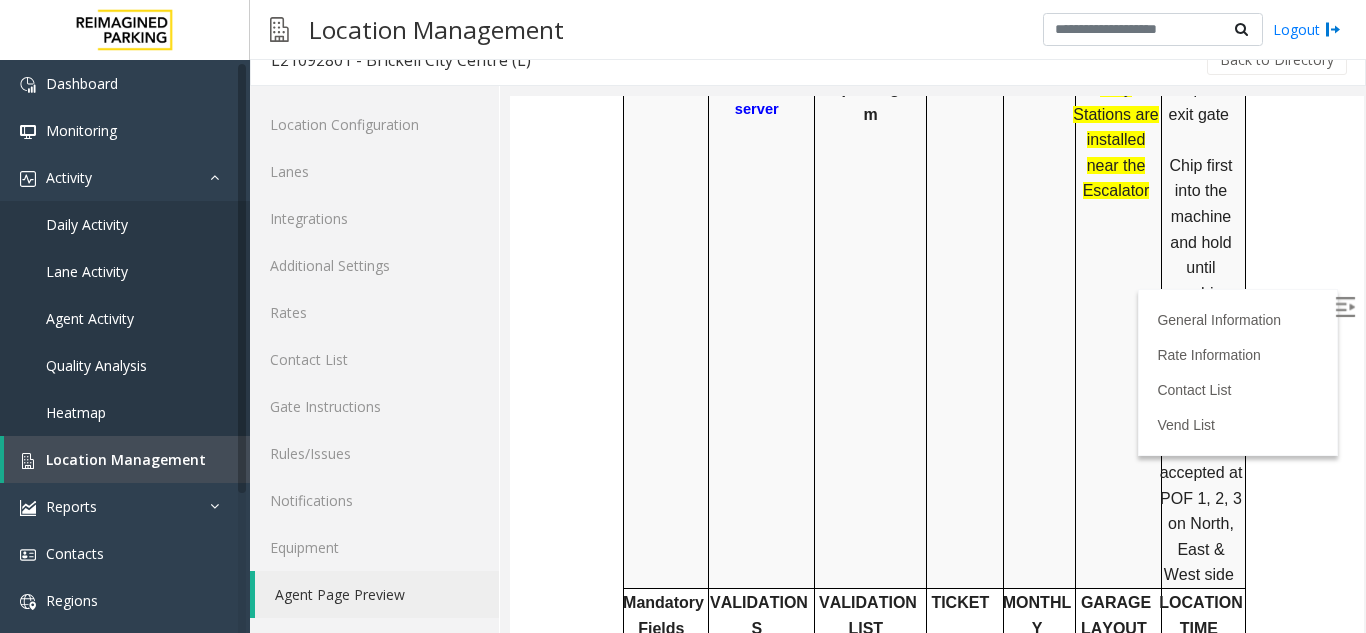 click at bounding box center [1345, 307] 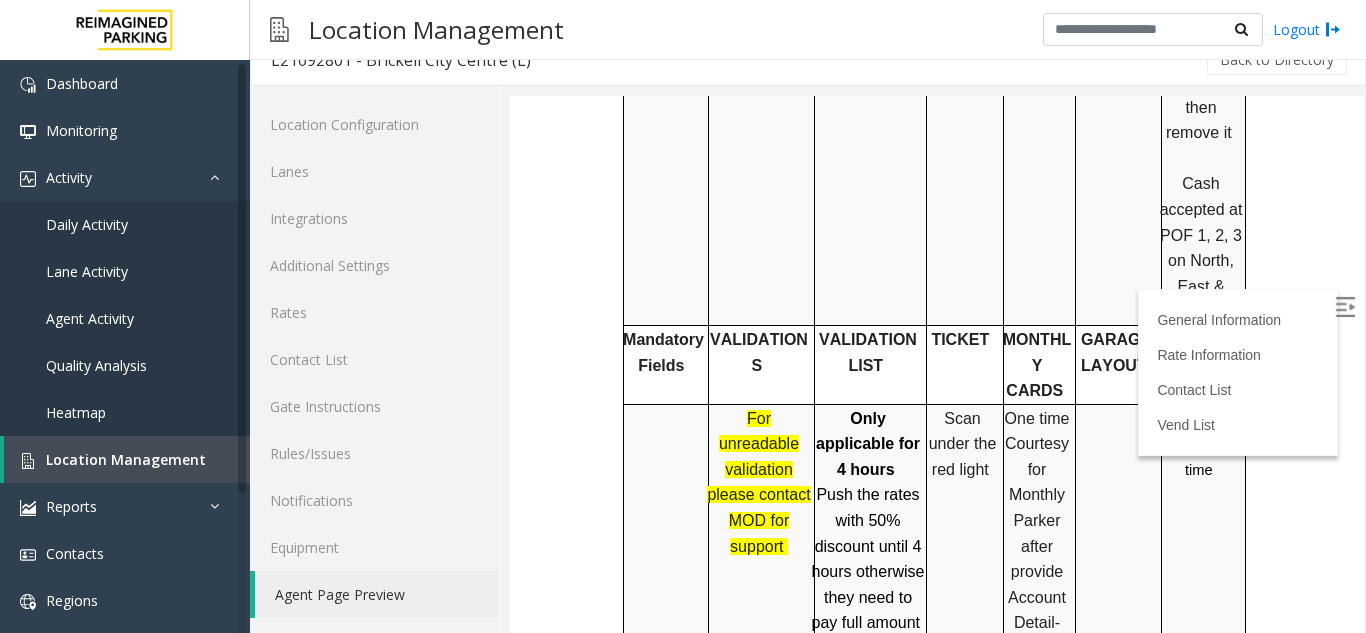 scroll, scrollTop: 1100, scrollLeft: 0, axis: vertical 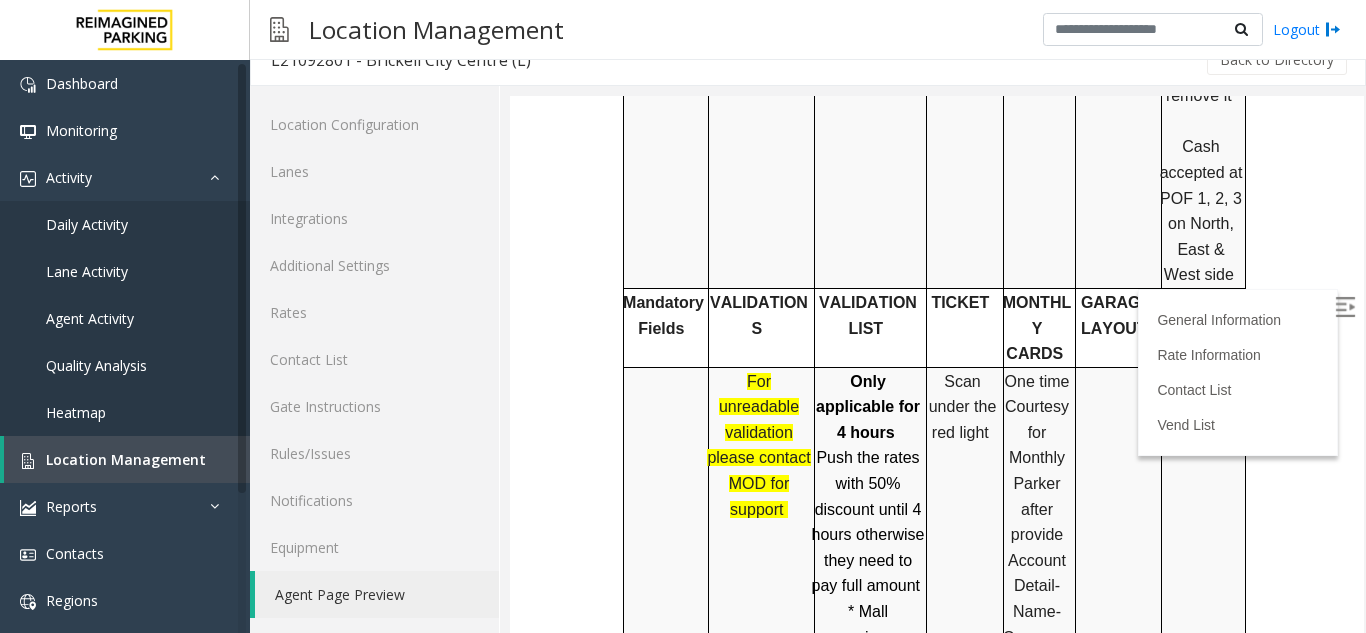 click on "Click Here for the local time" at bounding box center (1201, 407) 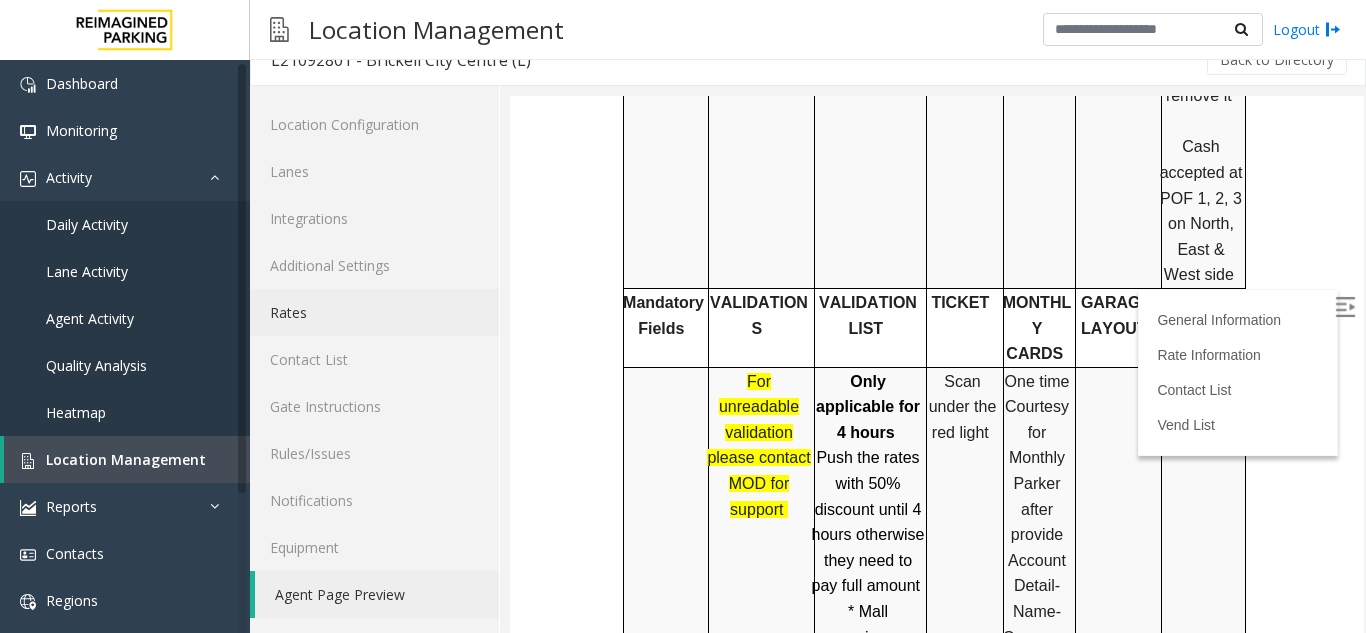 click on "Rates" 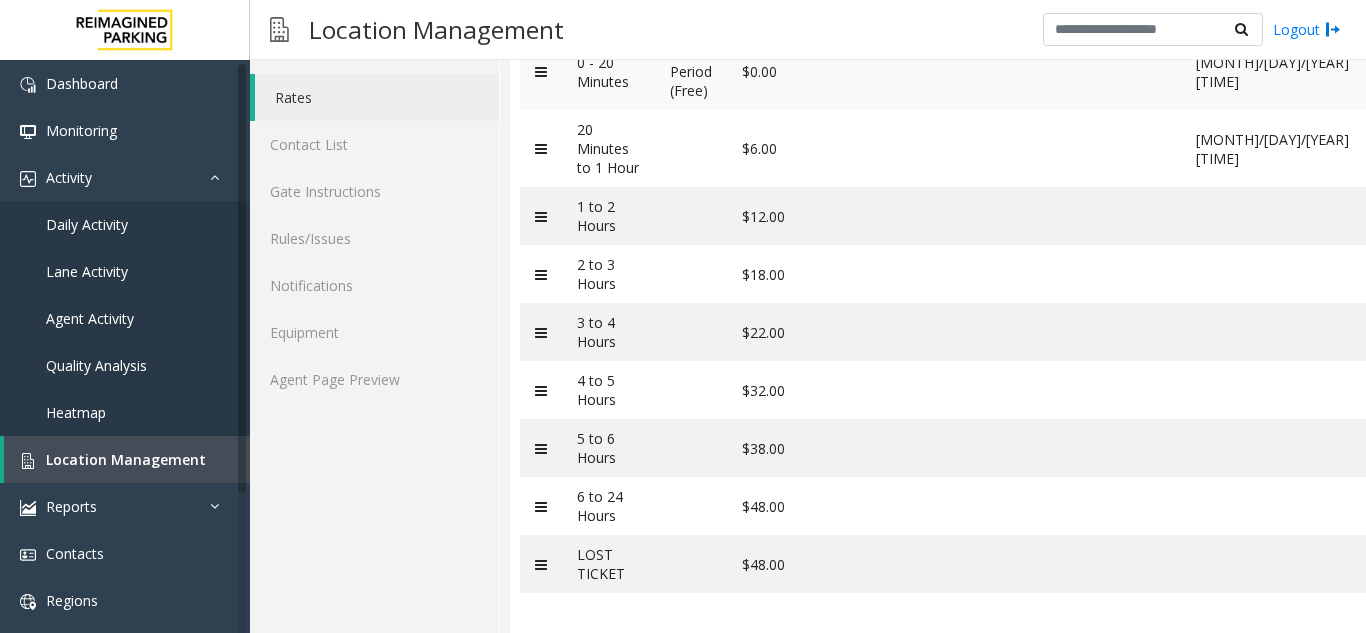 scroll, scrollTop: 275, scrollLeft: 0, axis: vertical 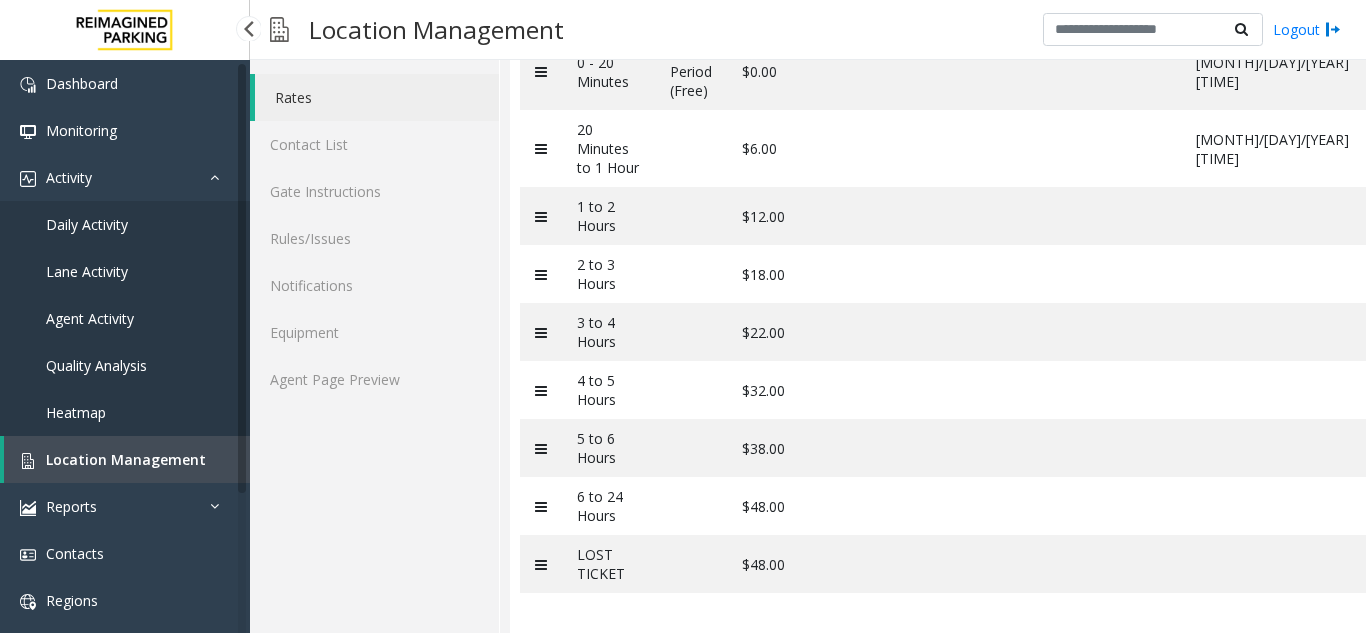 click on "Location Management" at bounding box center [127, 459] 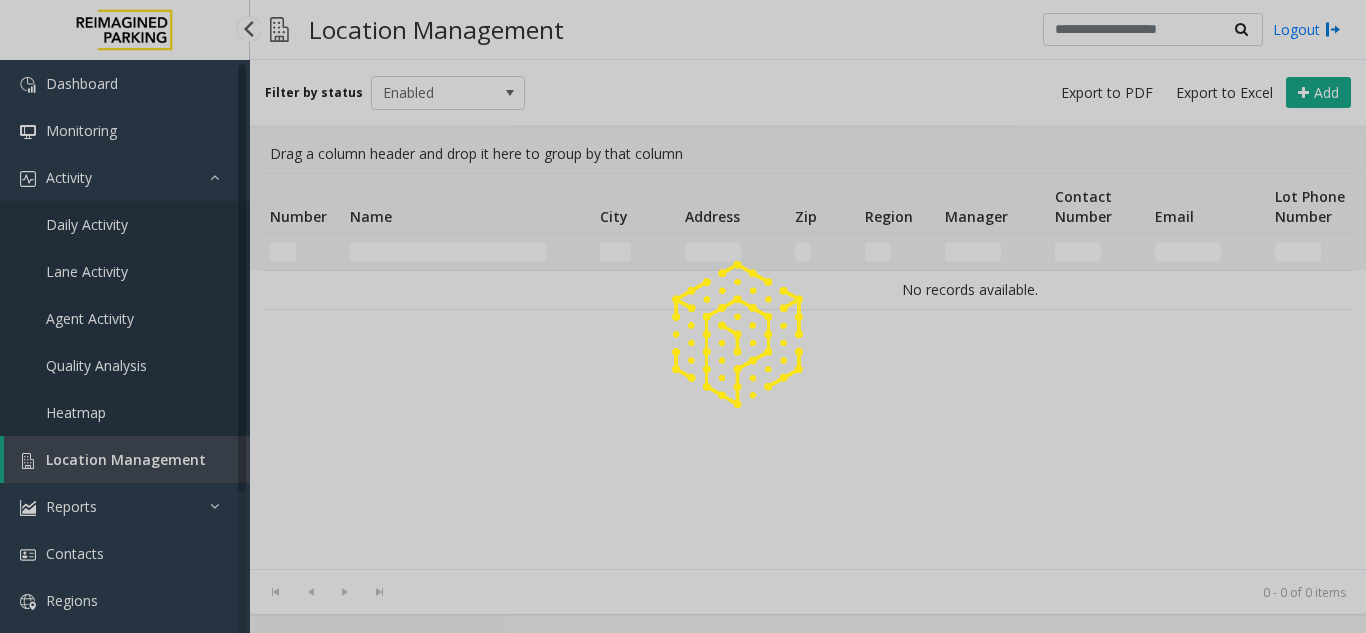 scroll, scrollTop: 0, scrollLeft: 0, axis: both 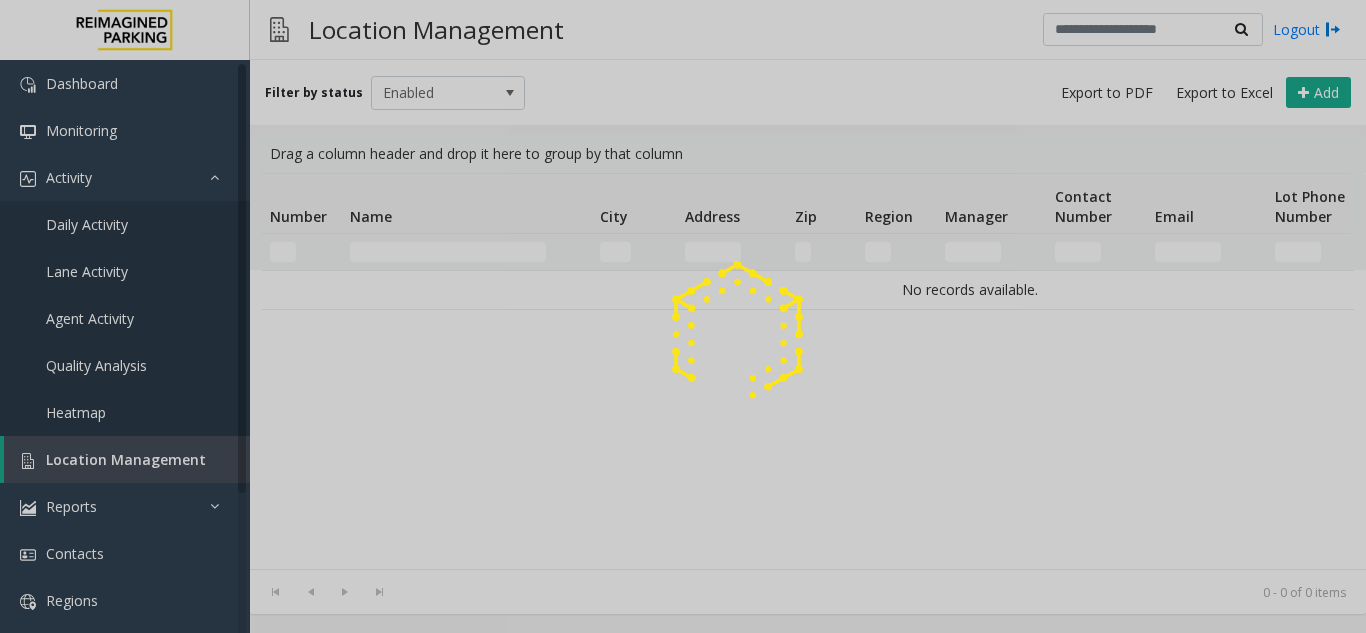click 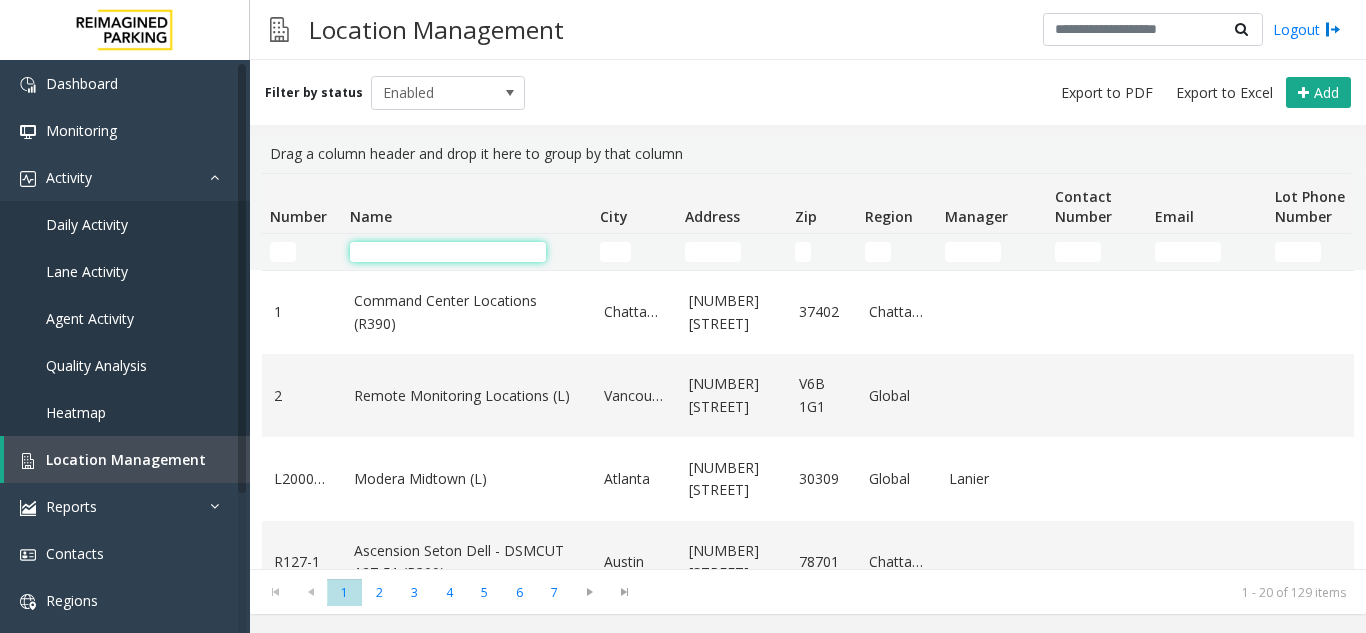click 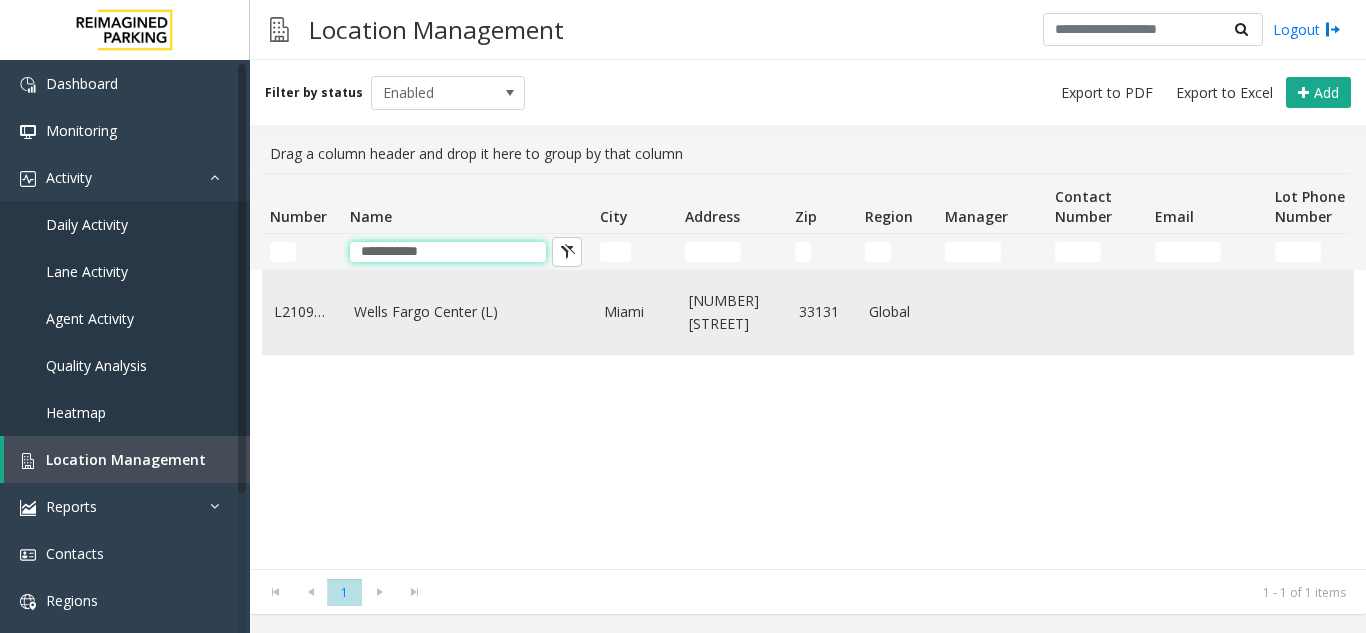 type on "**********" 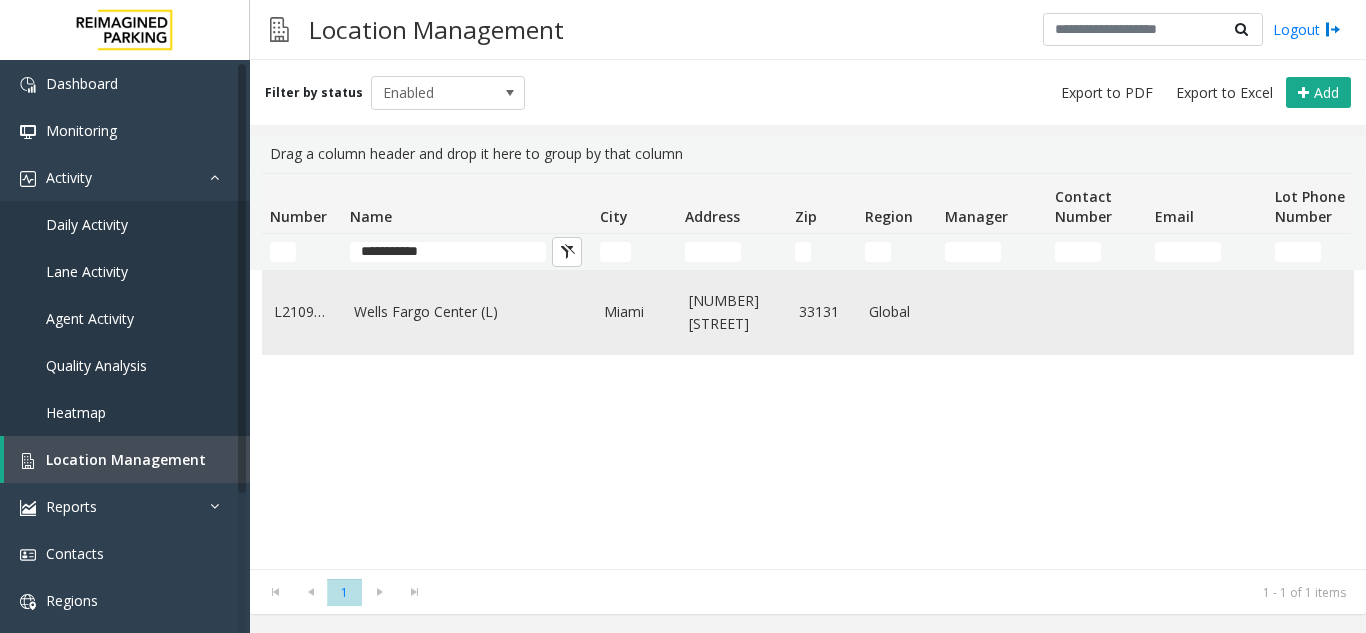 click on "Wells Fargo Center (L)" 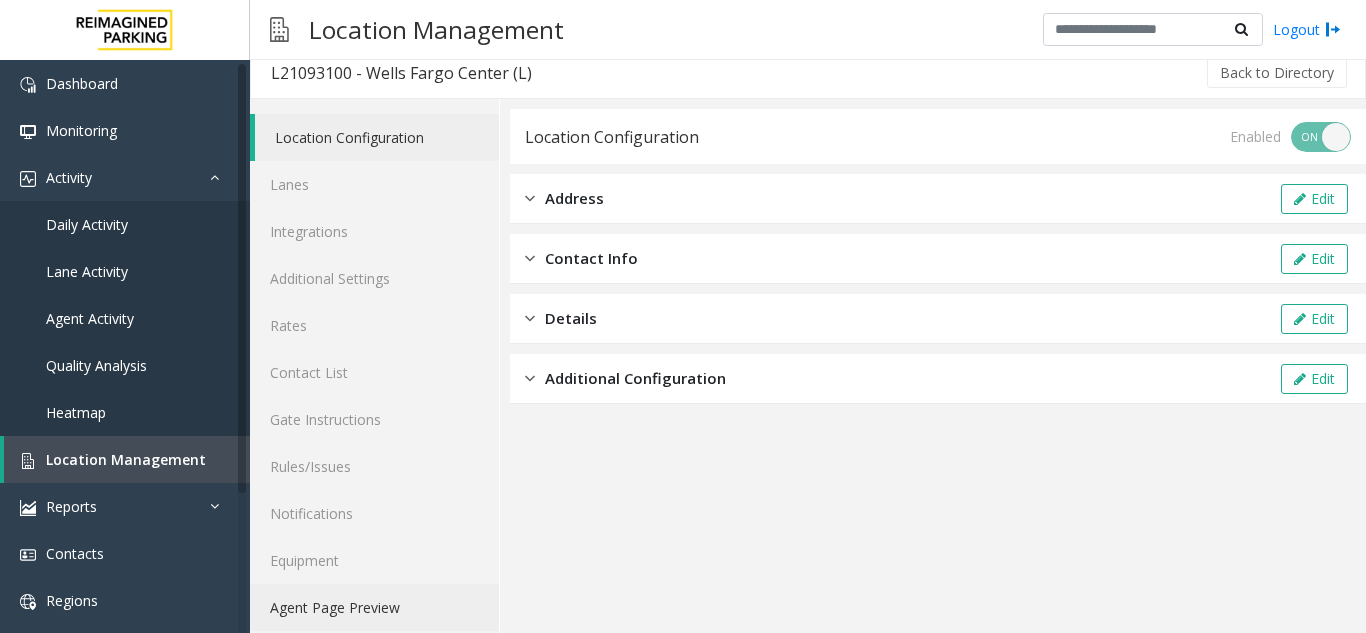 scroll, scrollTop: 26, scrollLeft: 0, axis: vertical 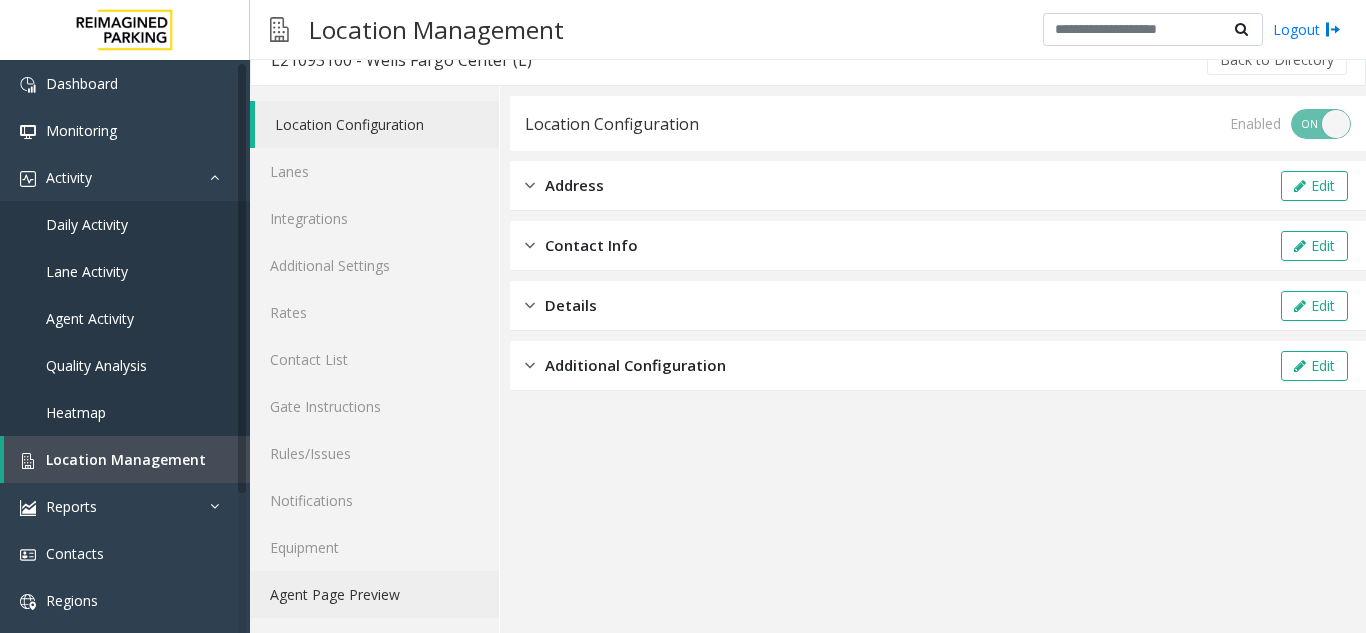 click on "Agent Page Preview" 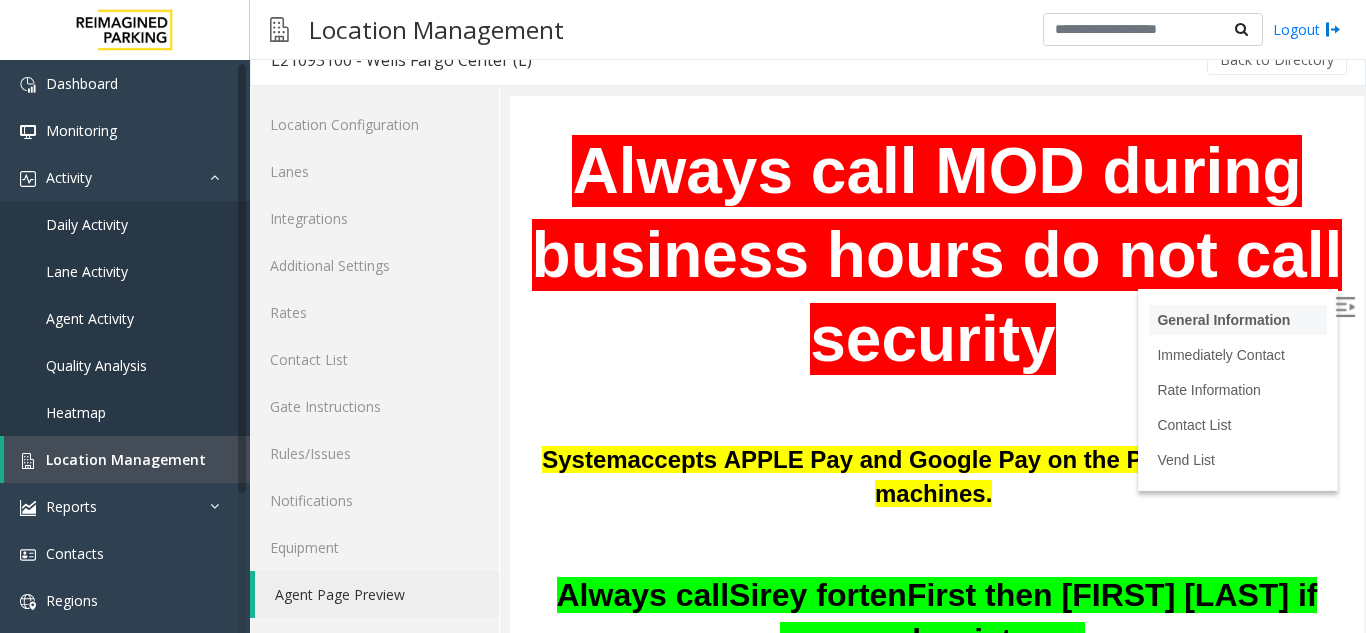 scroll, scrollTop: 300, scrollLeft: 0, axis: vertical 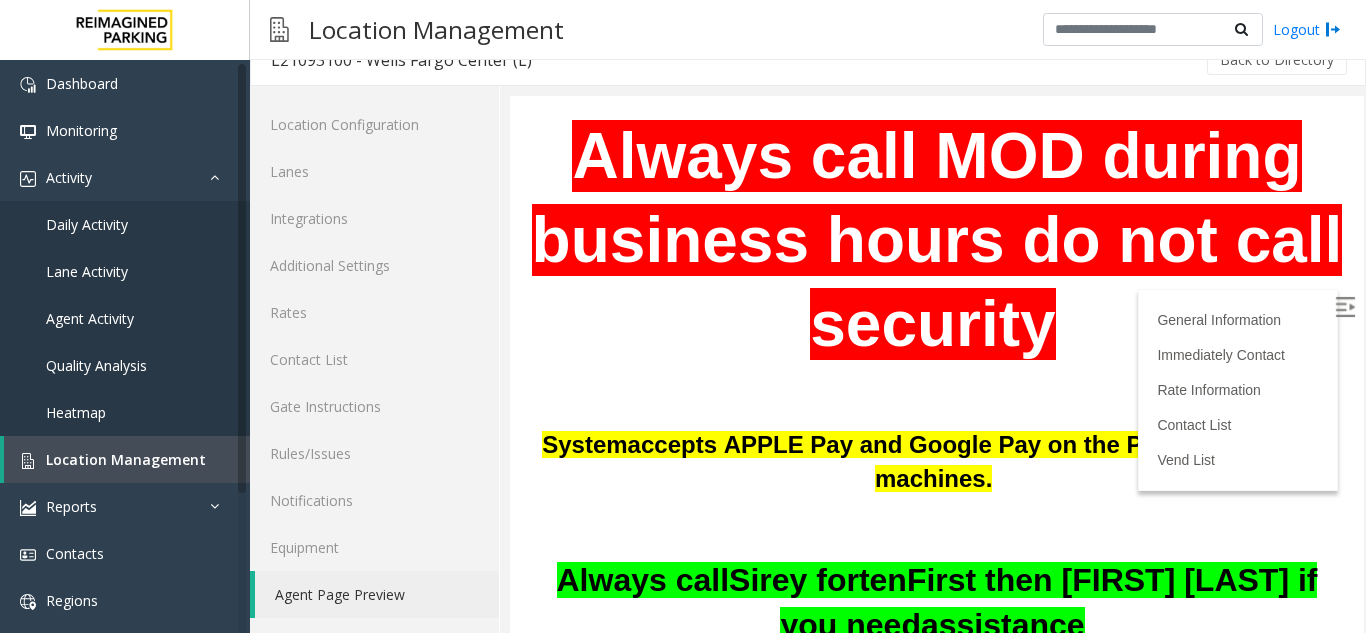 click at bounding box center (1347, 310) 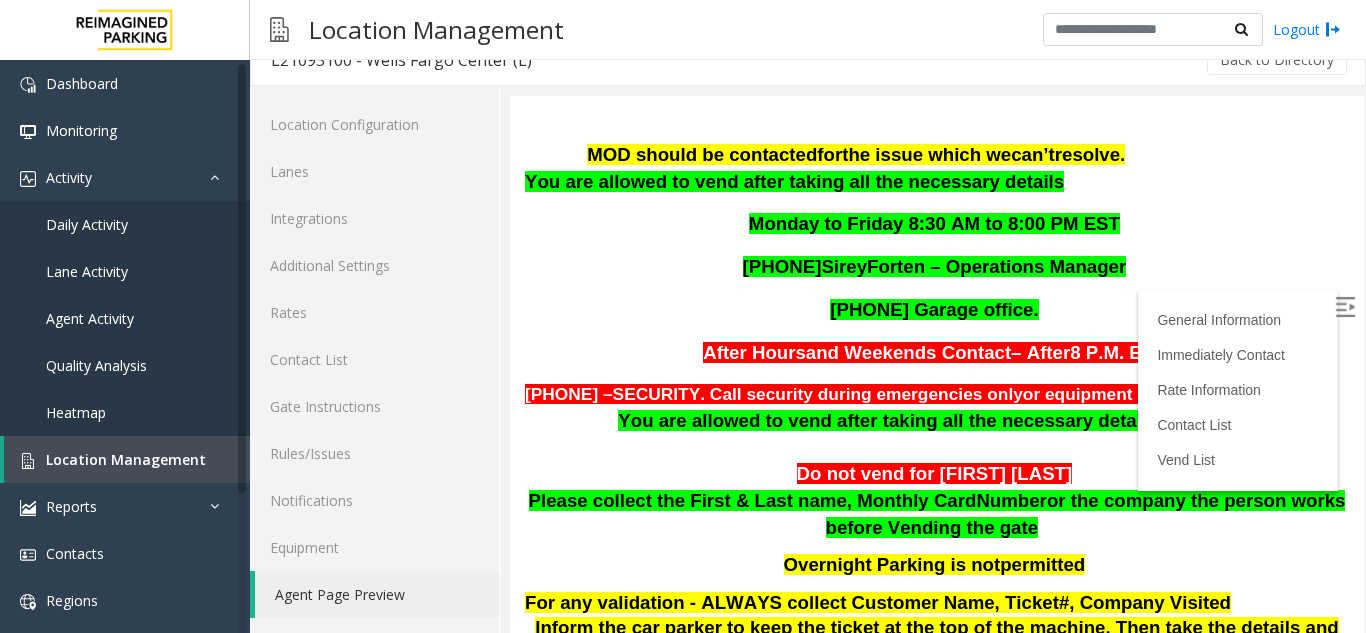 scroll, scrollTop: 1100, scrollLeft: 0, axis: vertical 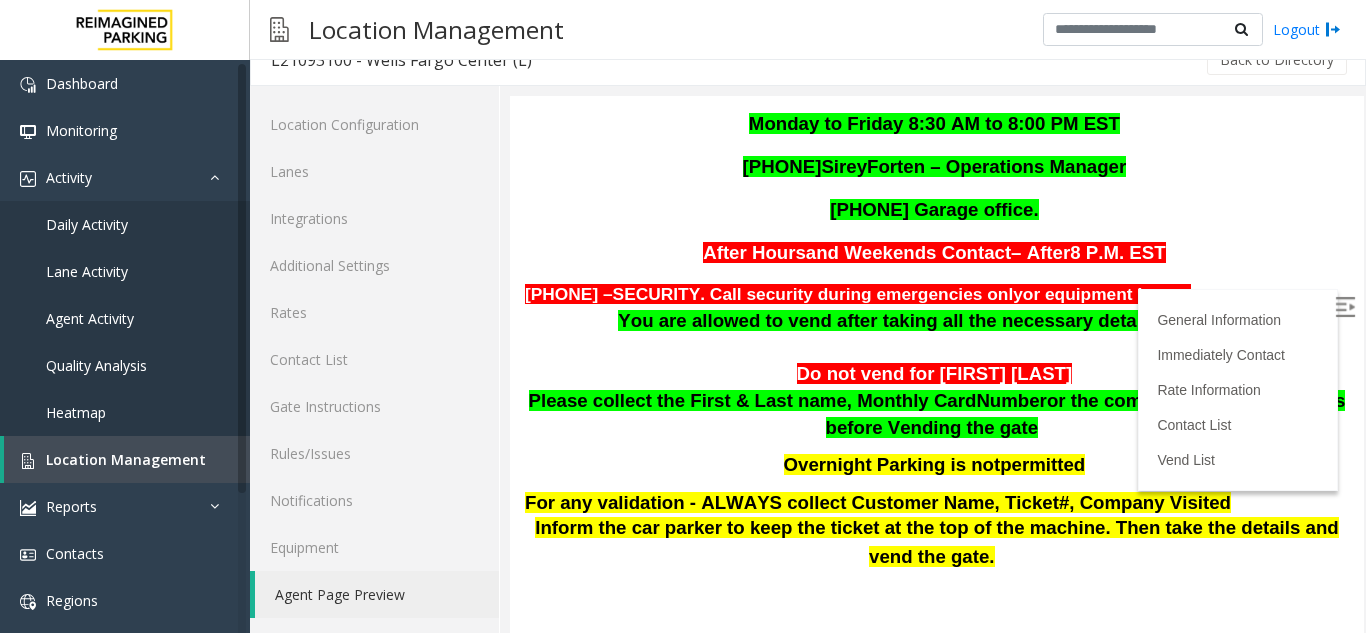 click on "You are allowed to vend after taking all the necessary details." at bounding box center (890, 320) 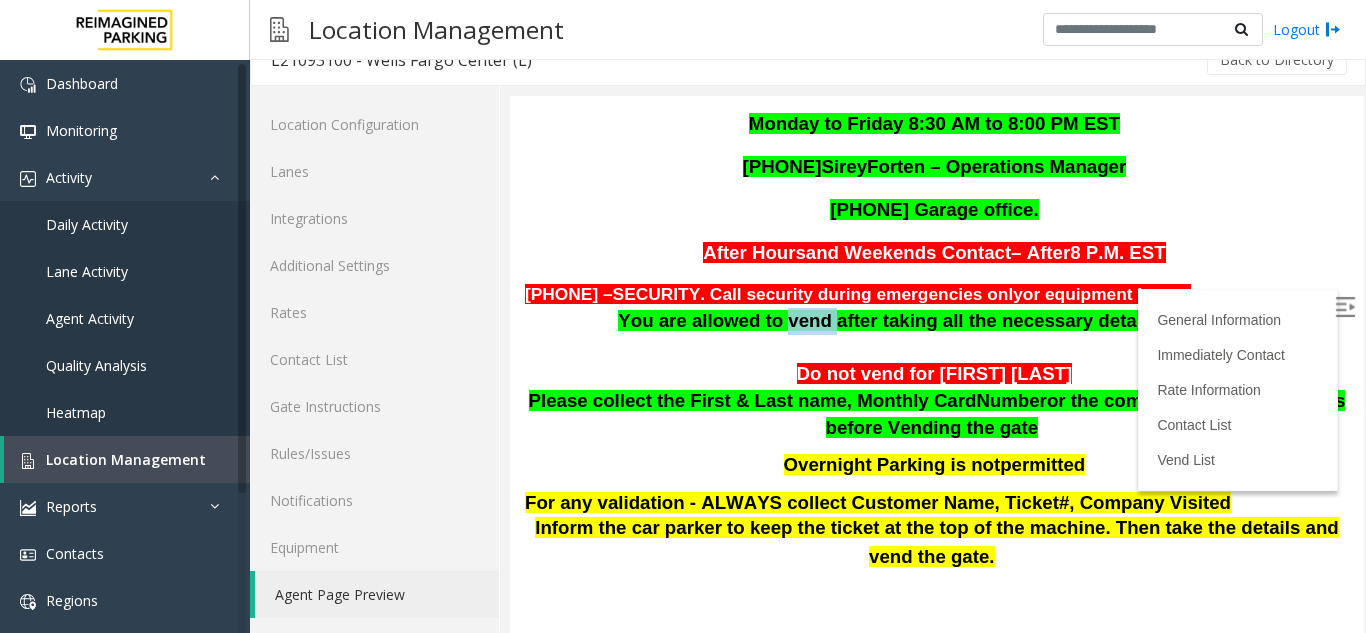 click on "You are allowed to vend after taking all the necessary details." at bounding box center (890, 320) 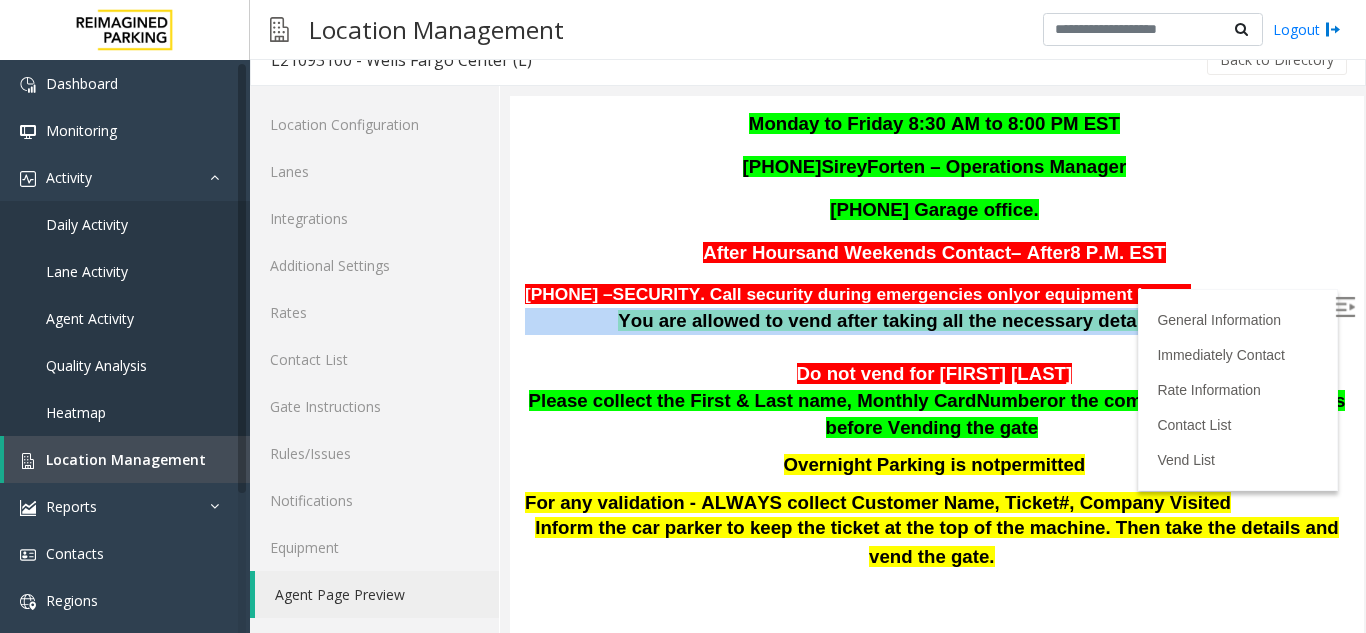 click on "You are allowed to vend after taking all the necessary details." at bounding box center [890, 320] 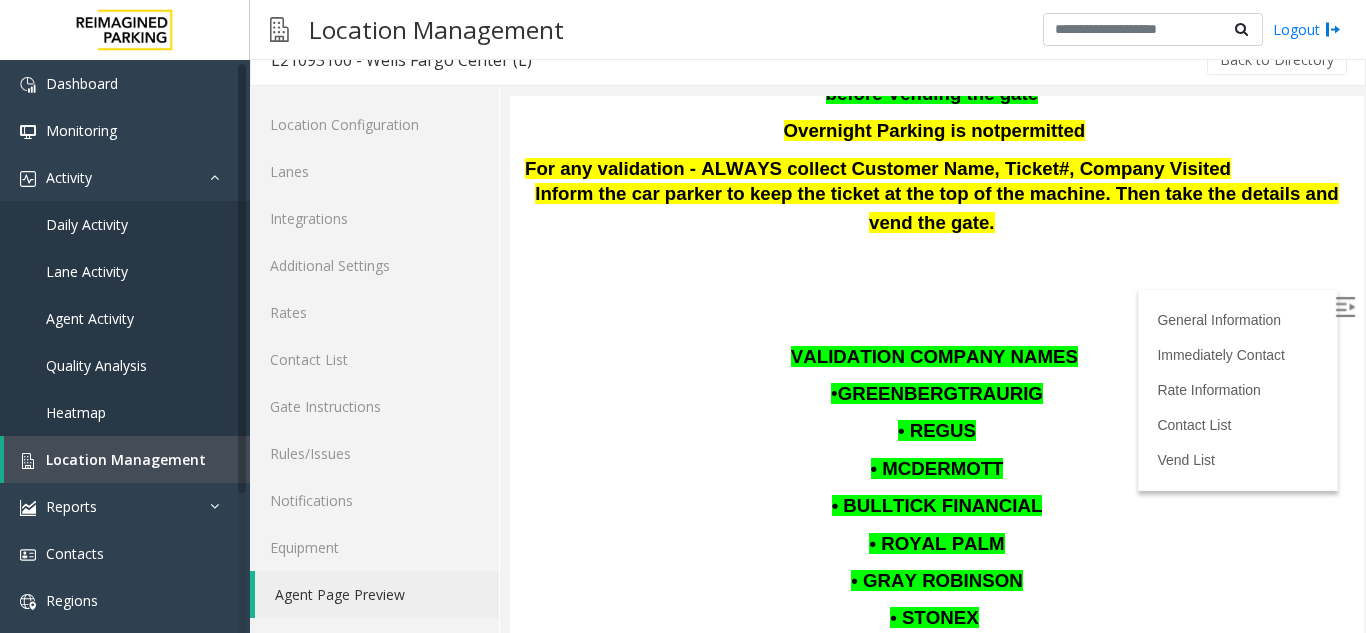 scroll, scrollTop: 1100, scrollLeft: 0, axis: vertical 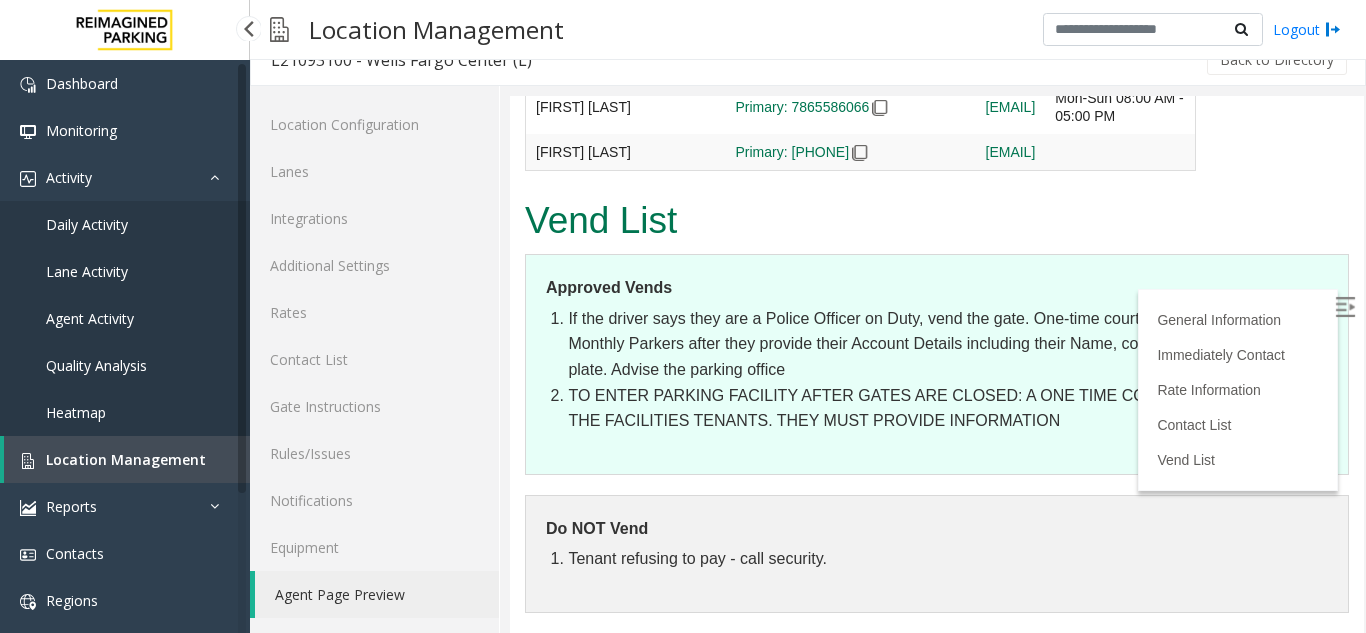 click on "Location Management" at bounding box center (126, 459) 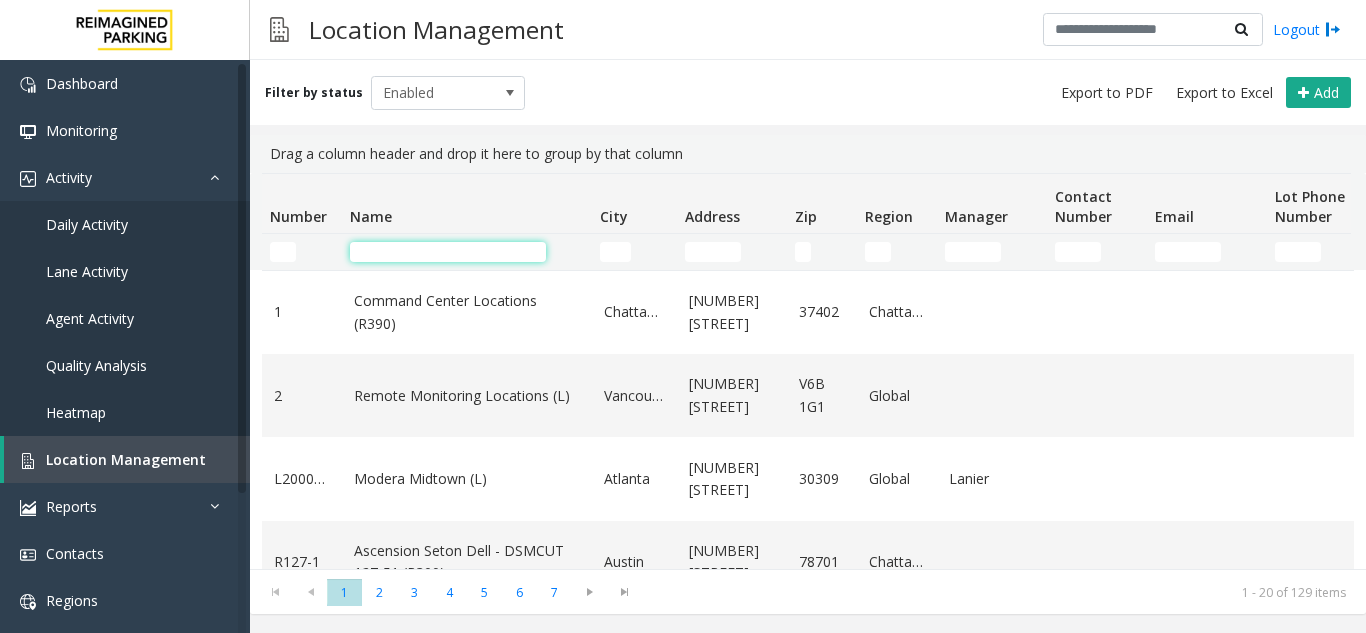 click 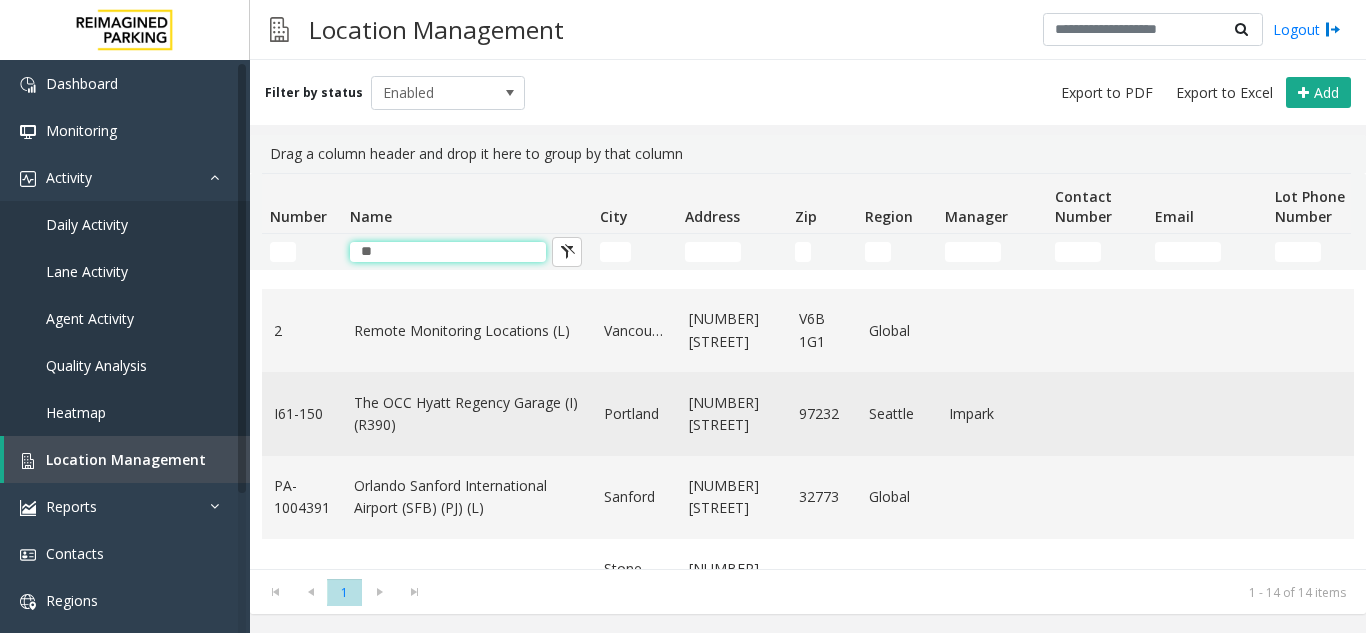 scroll, scrollTop: 100, scrollLeft: 0, axis: vertical 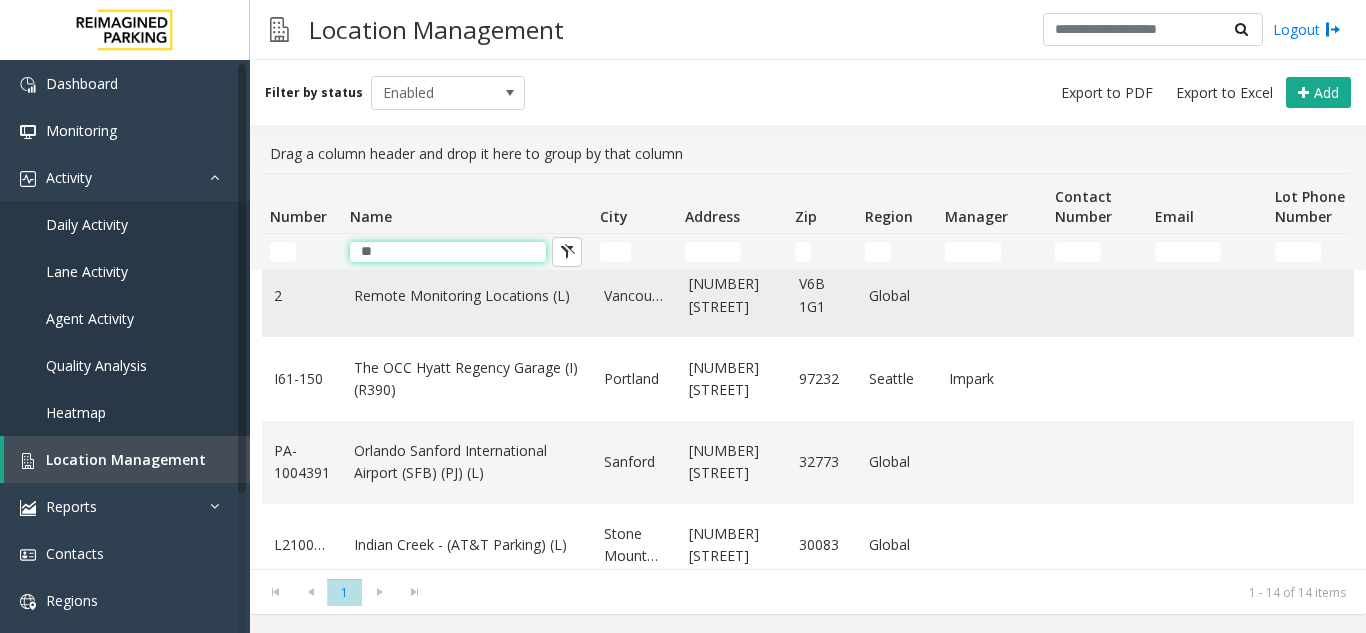 type on "*" 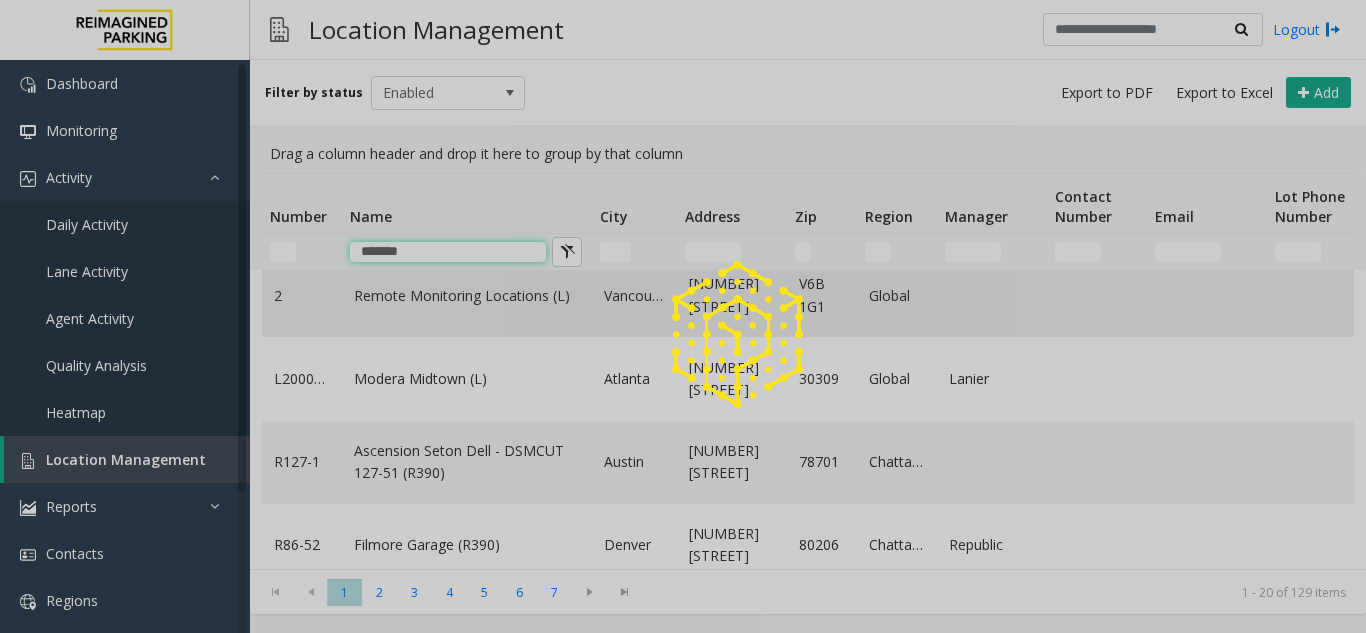 scroll, scrollTop: 0, scrollLeft: 0, axis: both 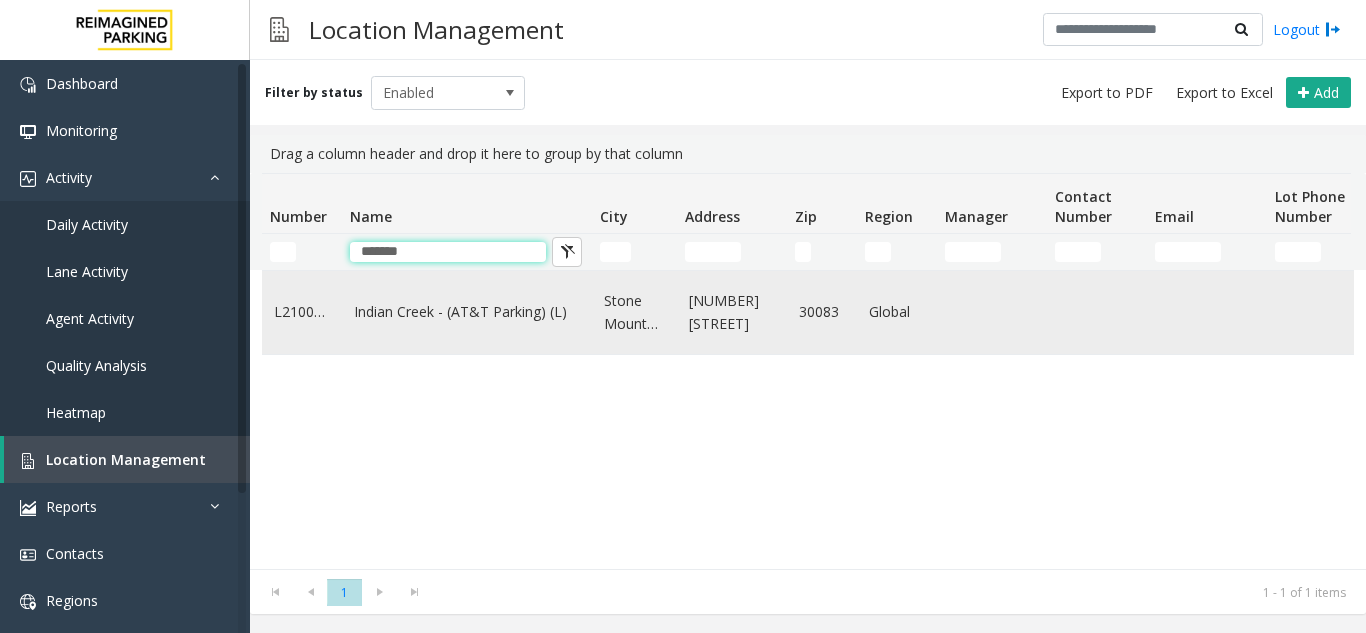 type on "******" 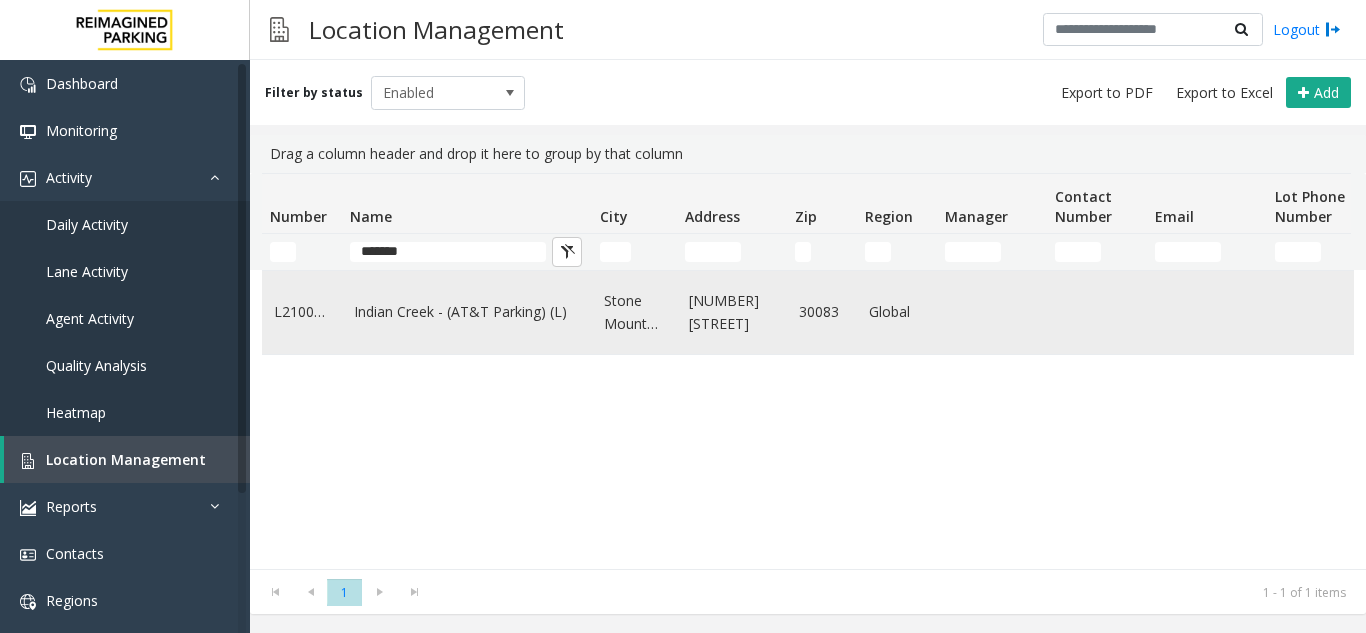 click on "Indian Creek - (AT&T Parking) (L)" 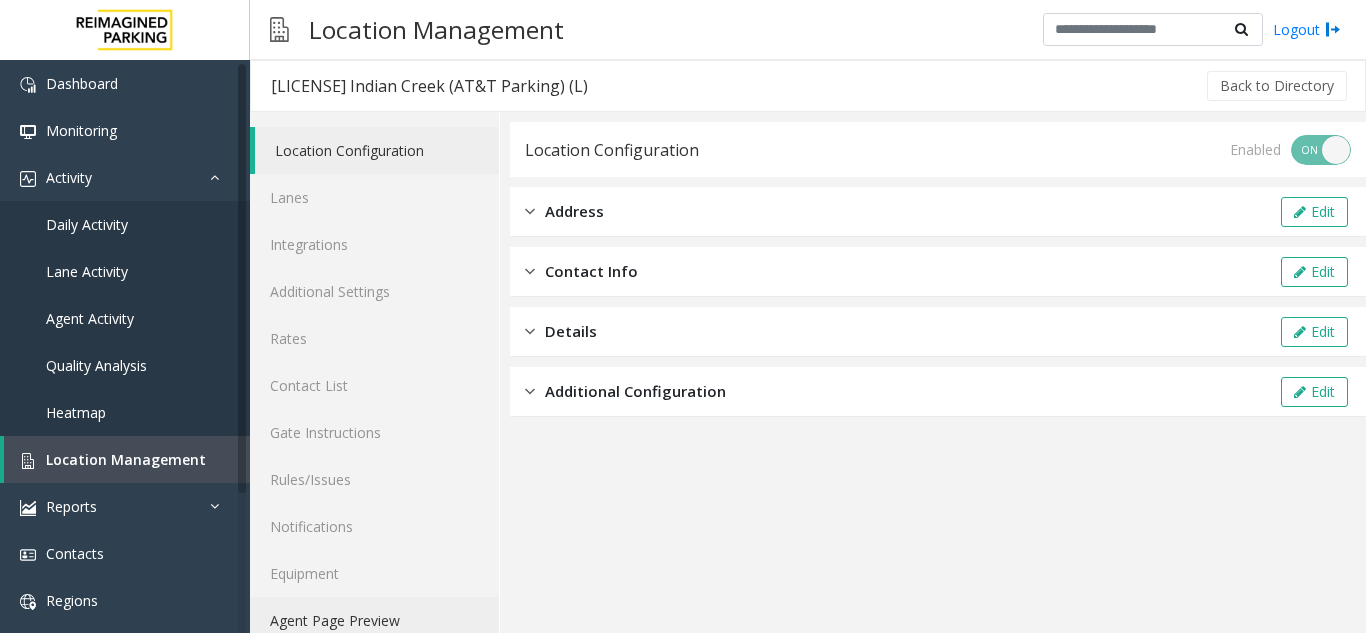 click on "Agent Page Preview" 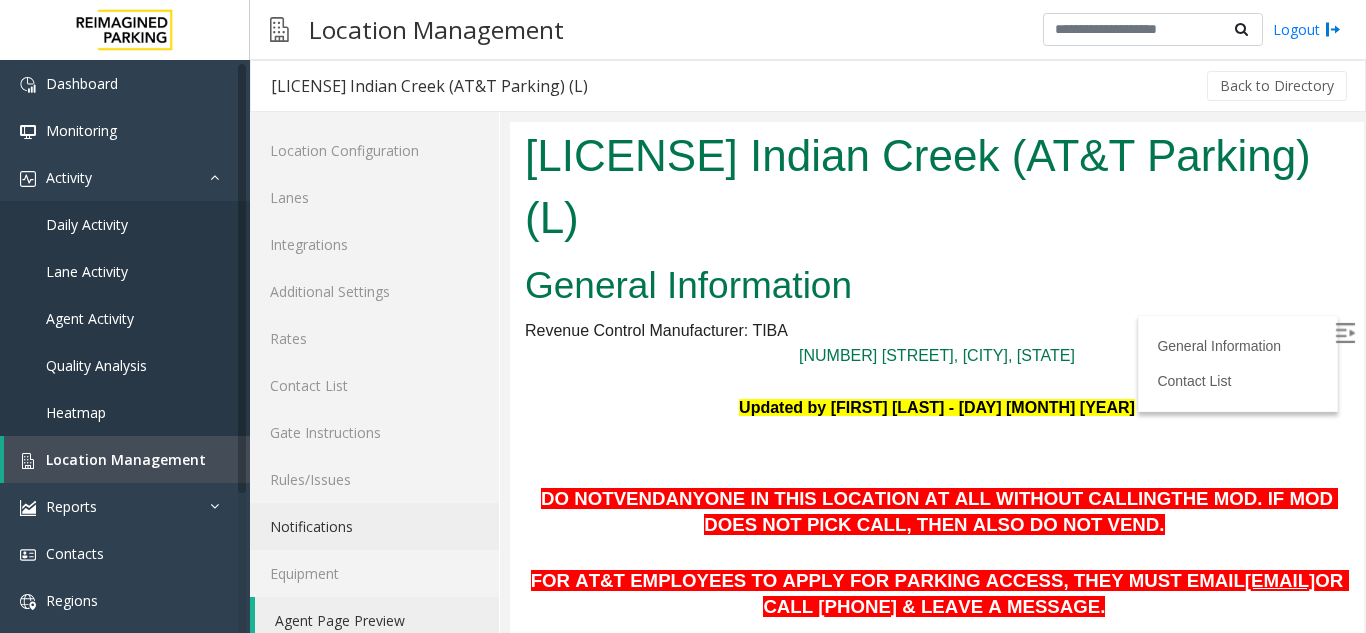 scroll, scrollTop: 300, scrollLeft: 0, axis: vertical 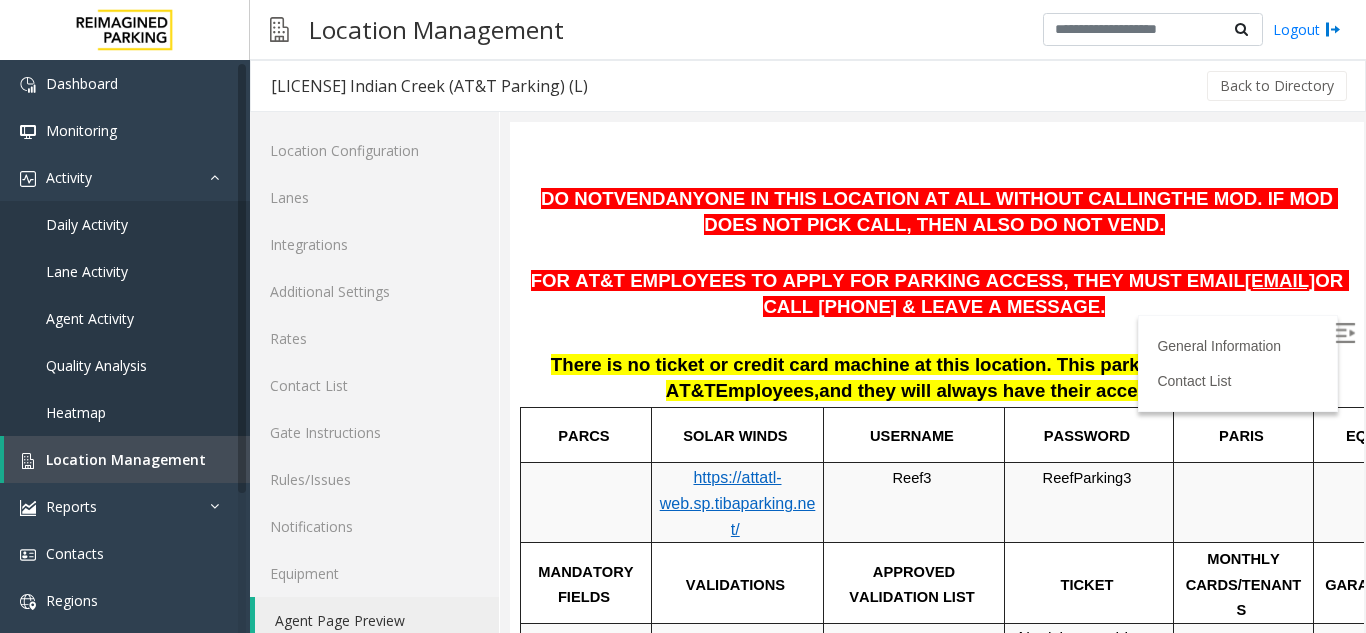 click at bounding box center (1345, 333) 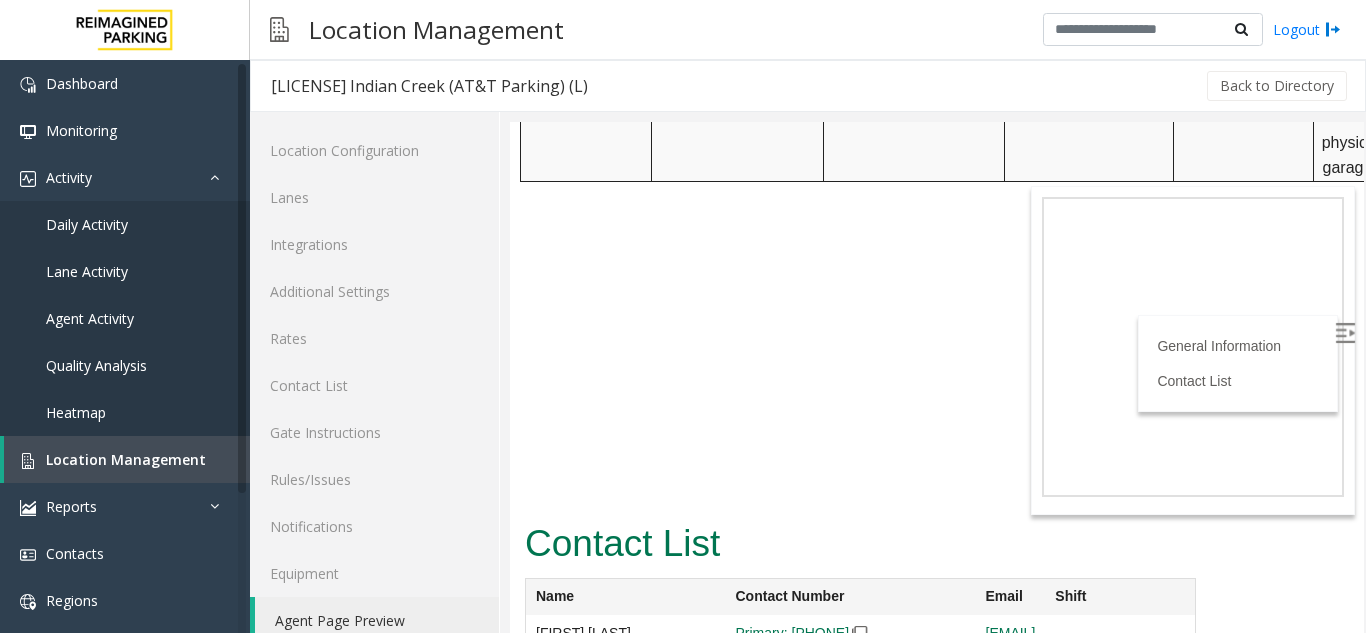 scroll, scrollTop: 1064, scrollLeft: 0, axis: vertical 